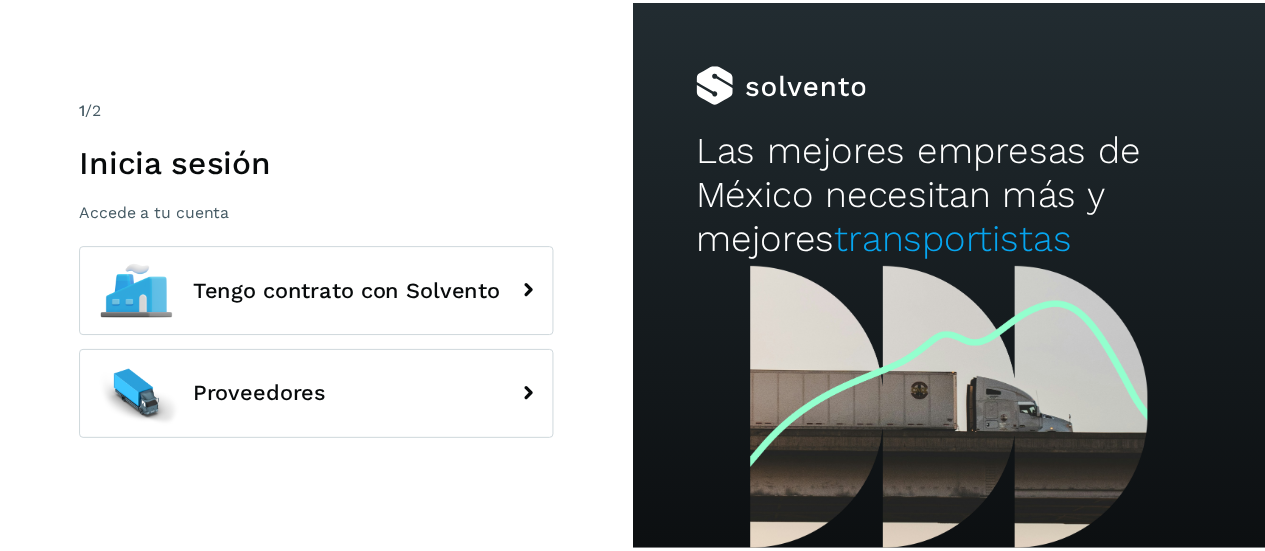 scroll, scrollTop: 0, scrollLeft: 0, axis: both 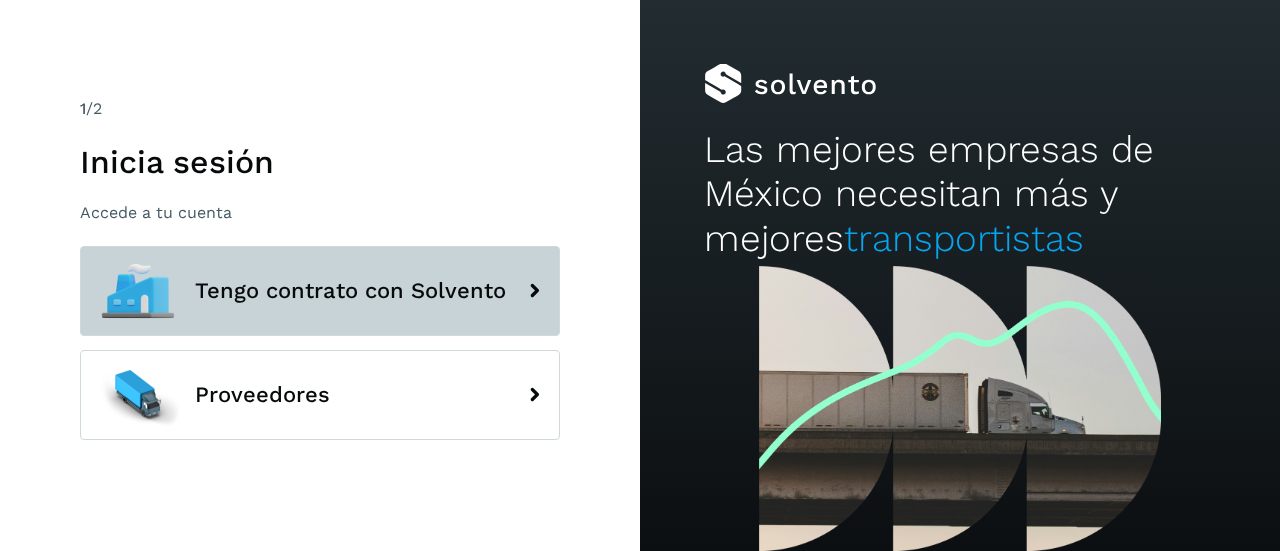 click on "Tengo contrato con Solvento" 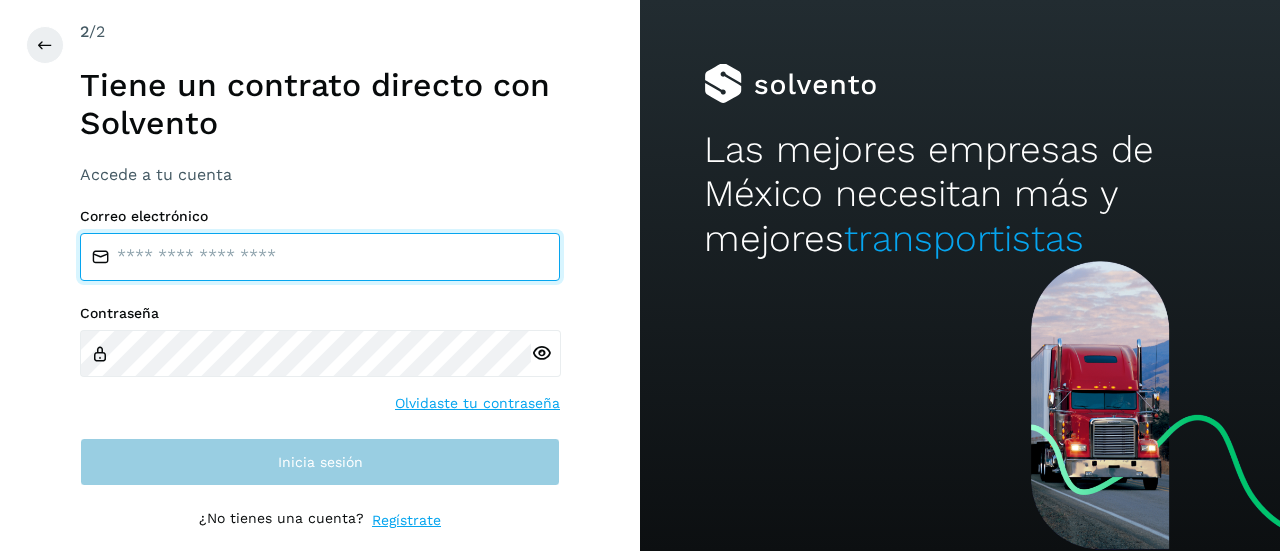 type on "**********" 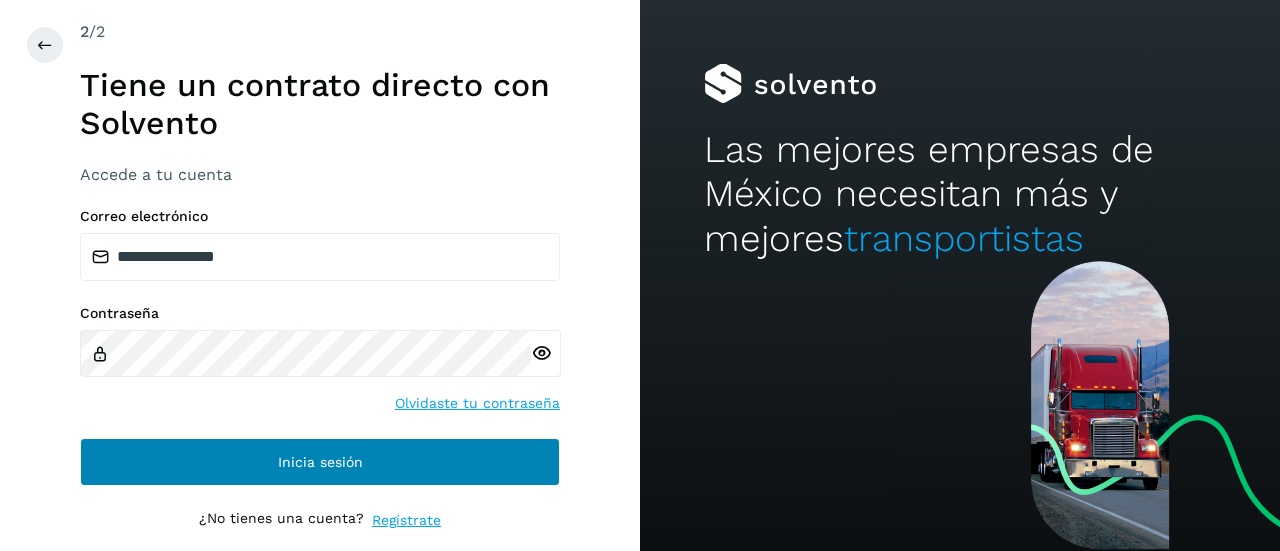 click on "Inicia sesión" at bounding box center [320, 462] 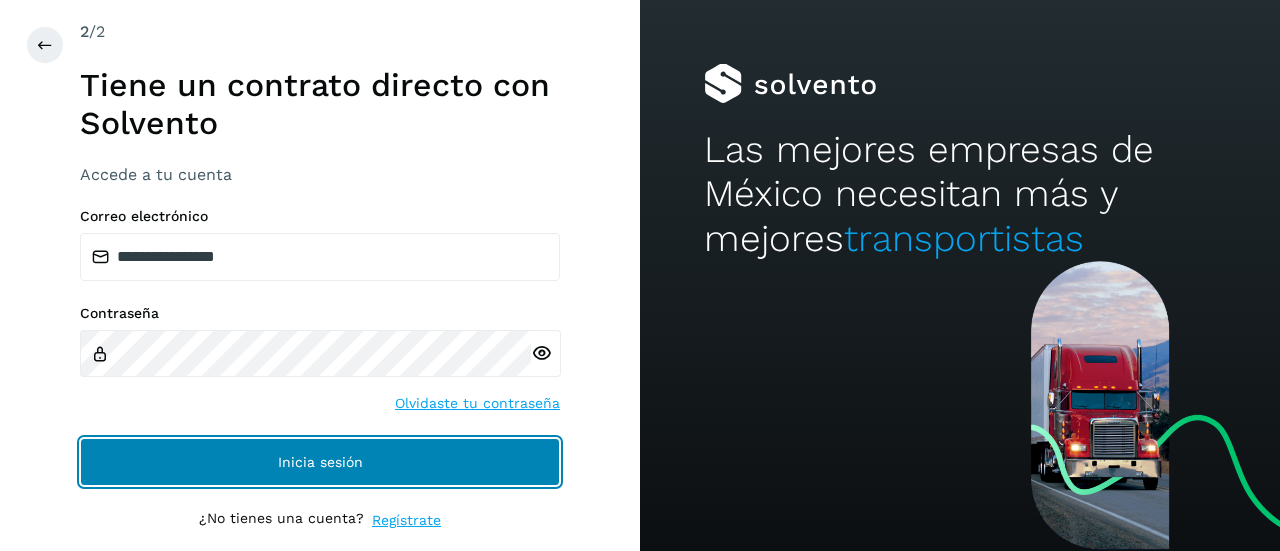 click on "Inicia sesión" at bounding box center [320, 462] 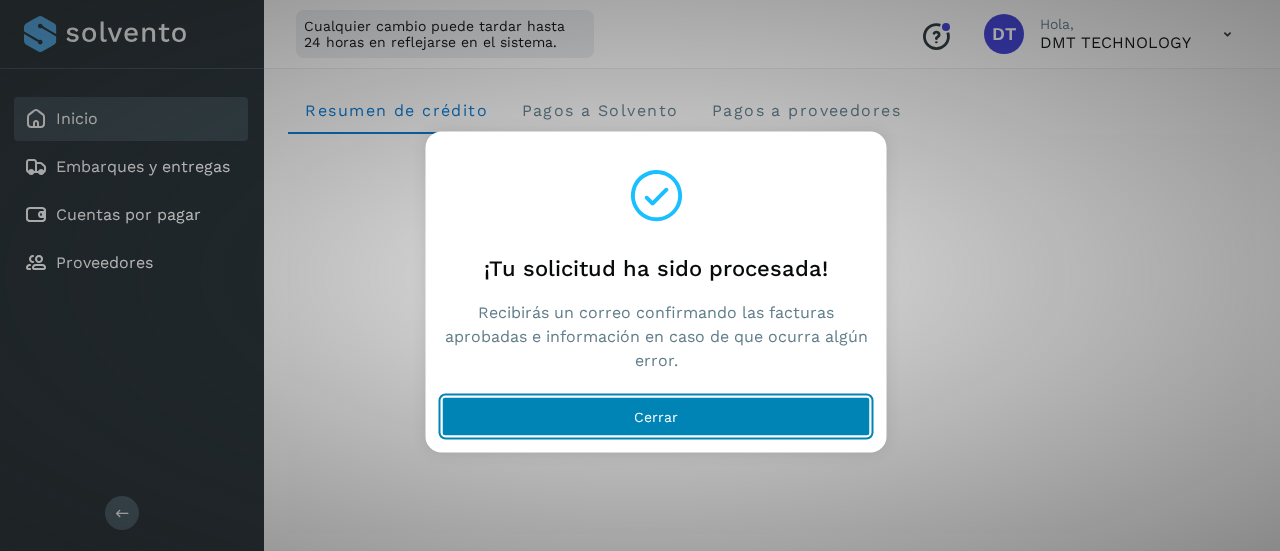 click on "Cerrar" 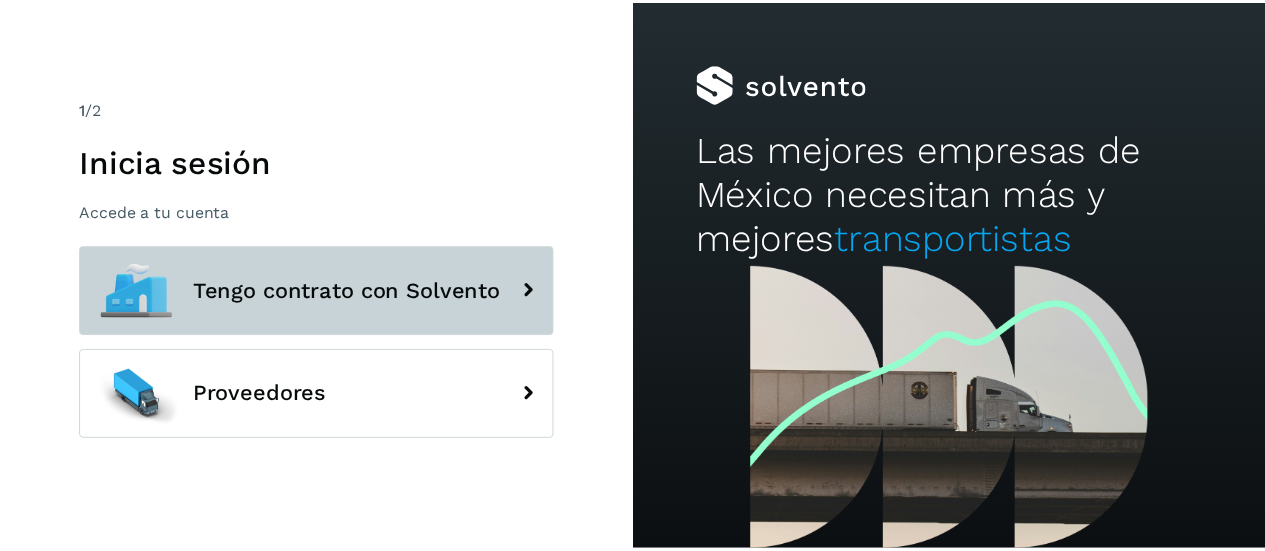 scroll, scrollTop: 0, scrollLeft: 0, axis: both 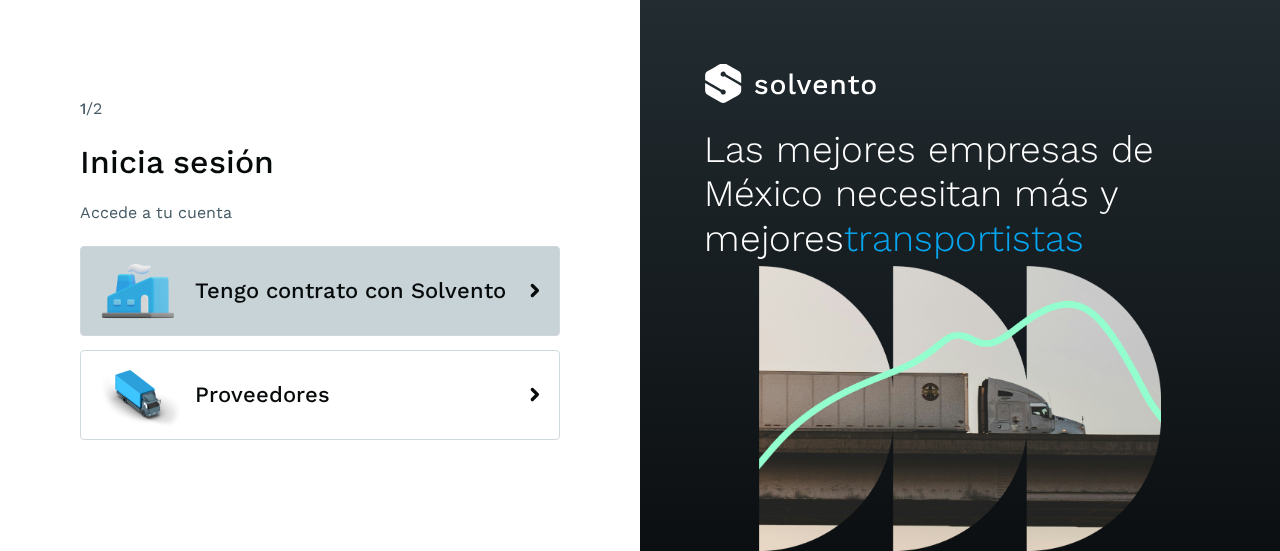 click on "Tengo contrato con Solvento" 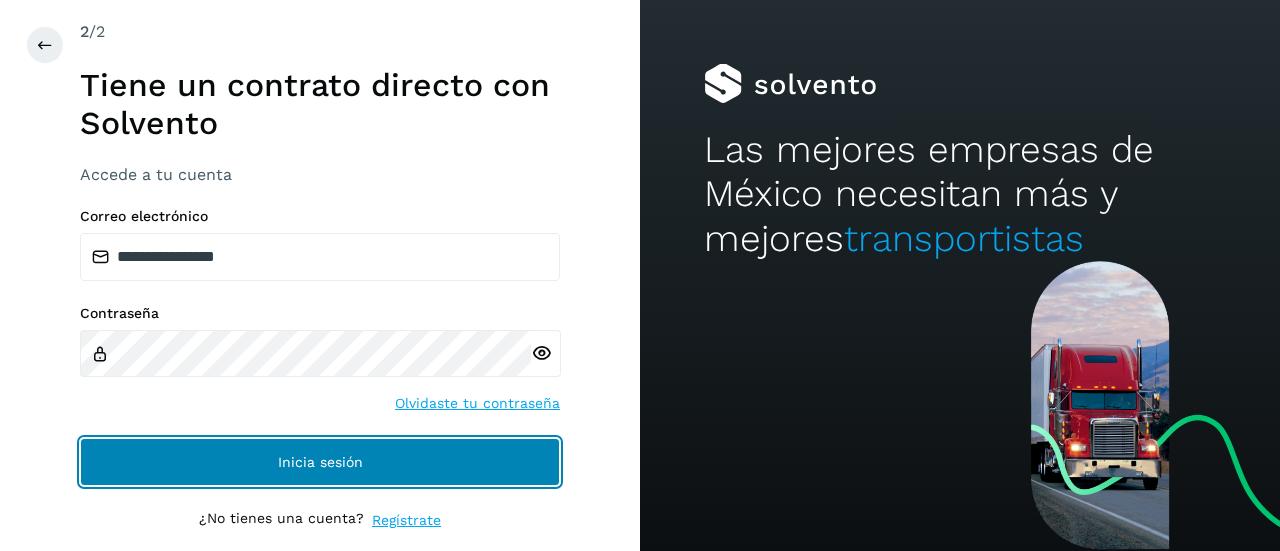 click on "Inicia sesión" 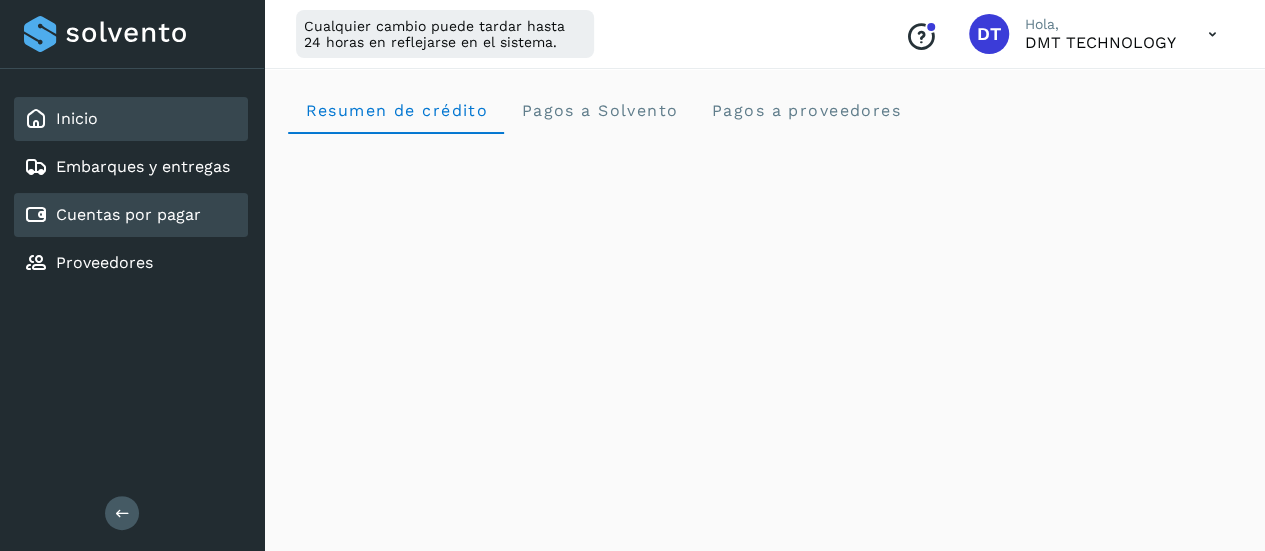 click on "Cuentas por pagar" at bounding box center [128, 214] 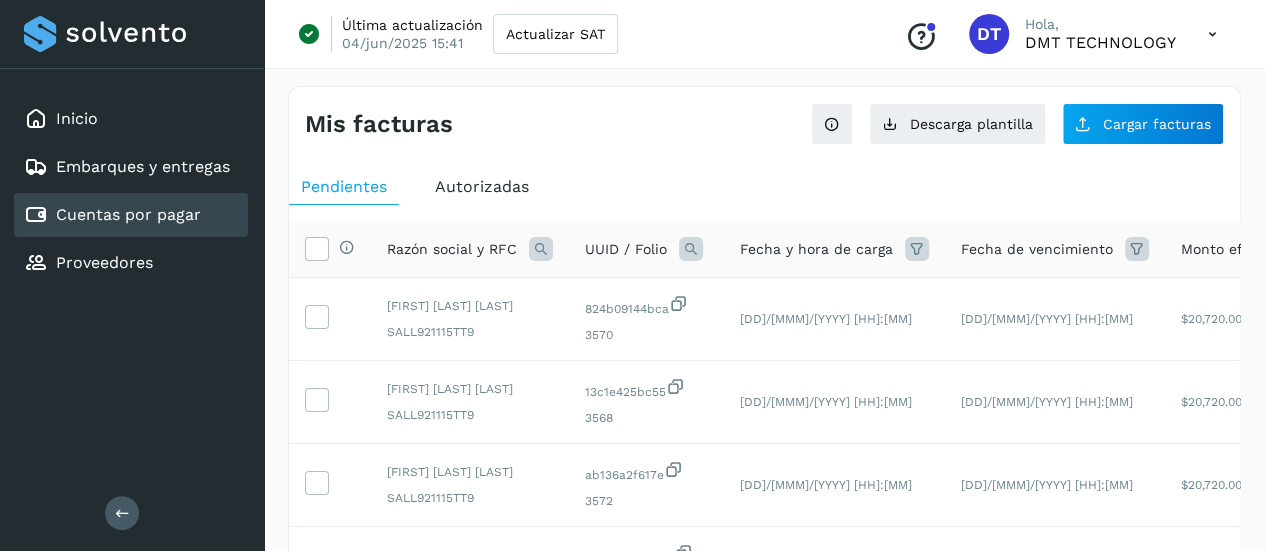 click at bounding box center (691, 249) 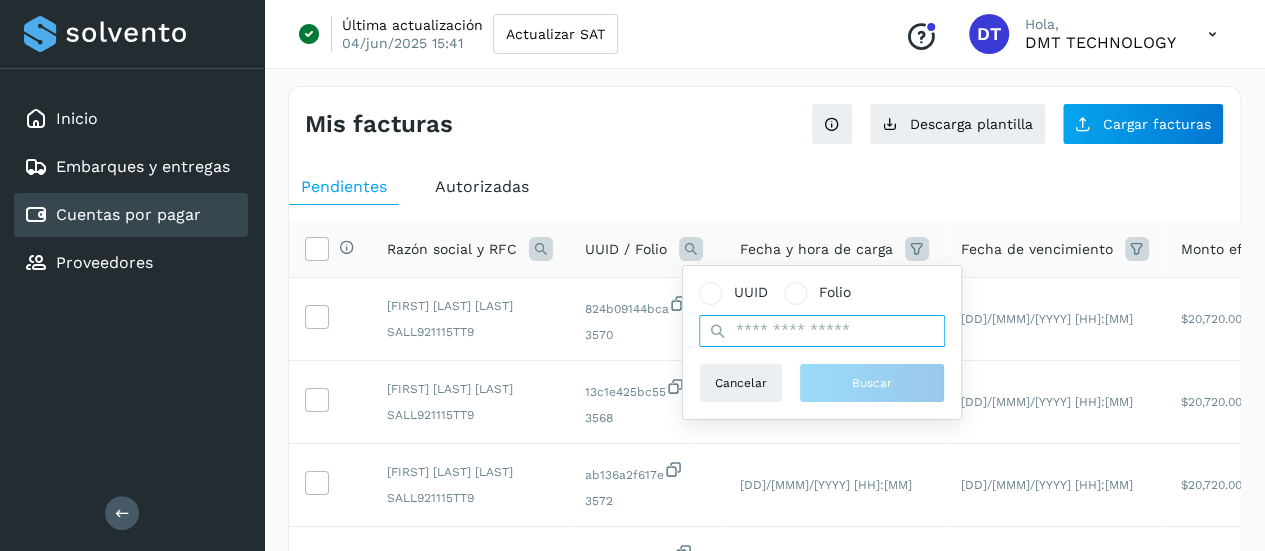 click at bounding box center (822, 331) 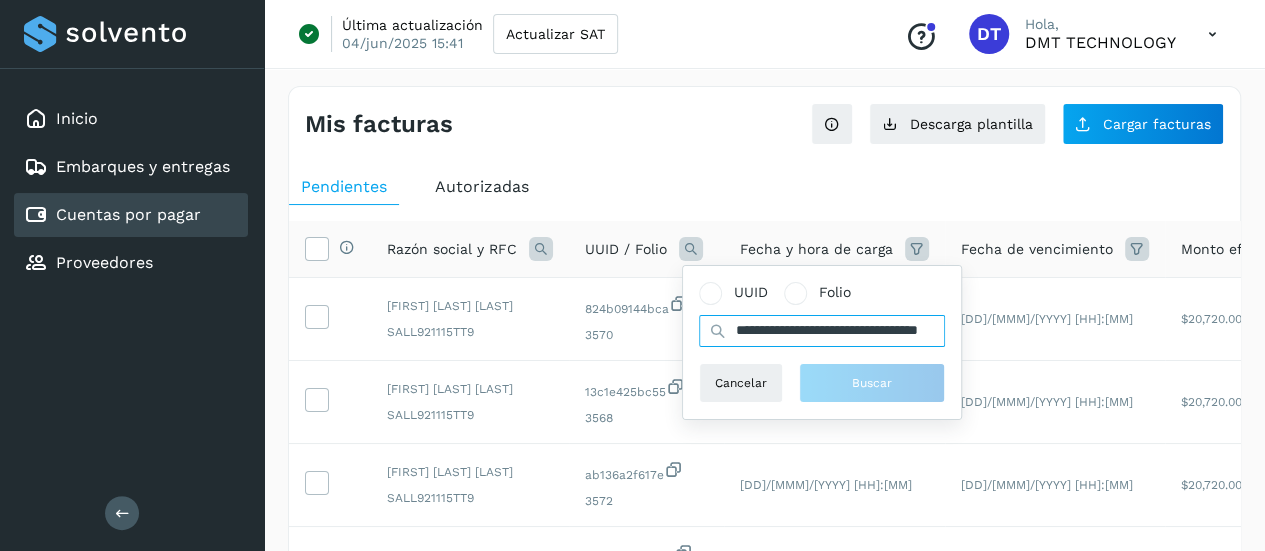 scroll, scrollTop: 0, scrollLeft: 102, axis: horizontal 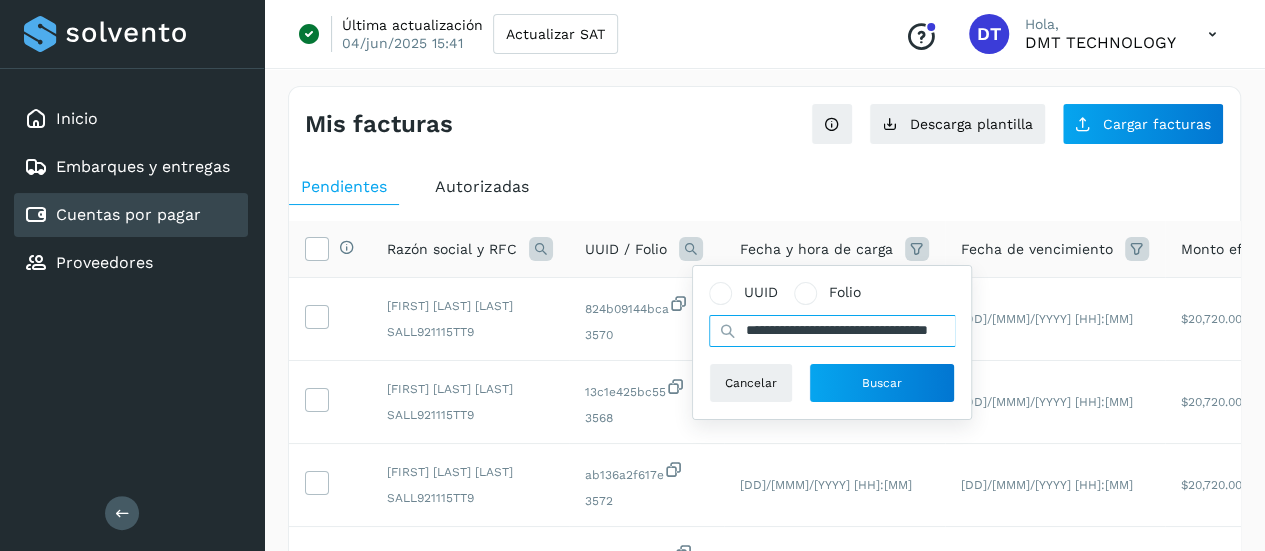 type on "**********" 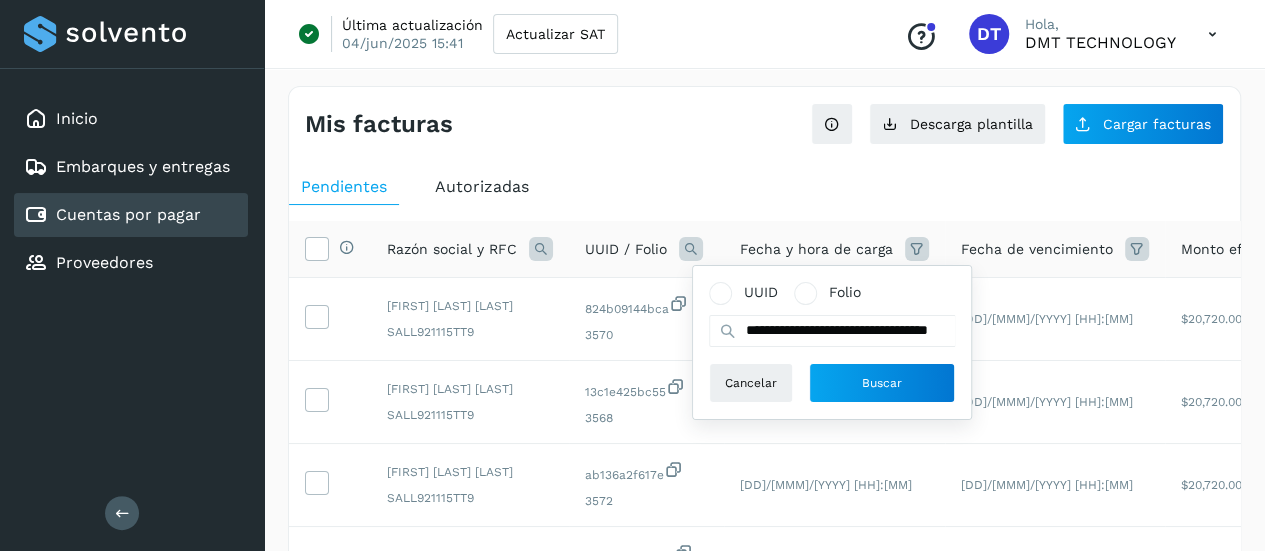 scroll, scrollTop: 0, scrollLeft: 0, axis: both 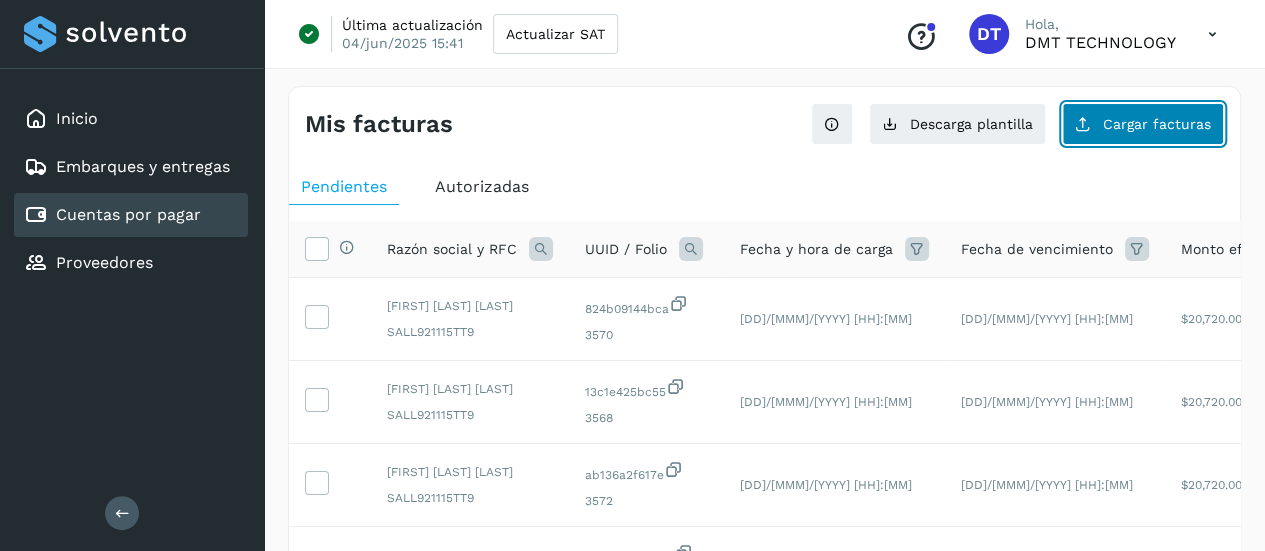 click on "Cargar facturas" 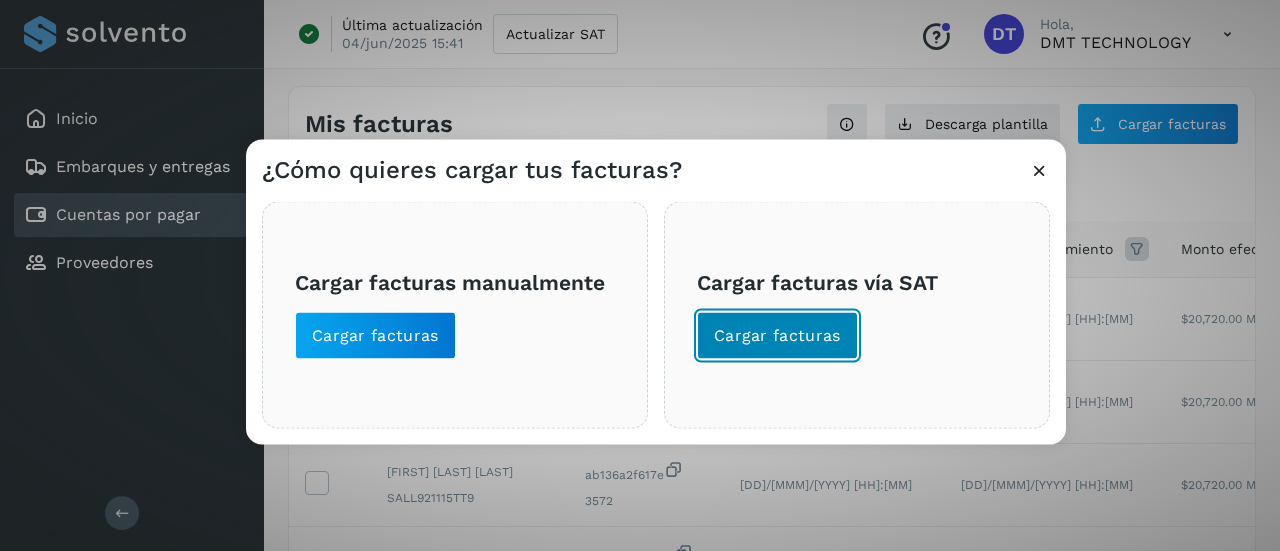 click on "Cargar facturas" at bounding box center (777, 335) 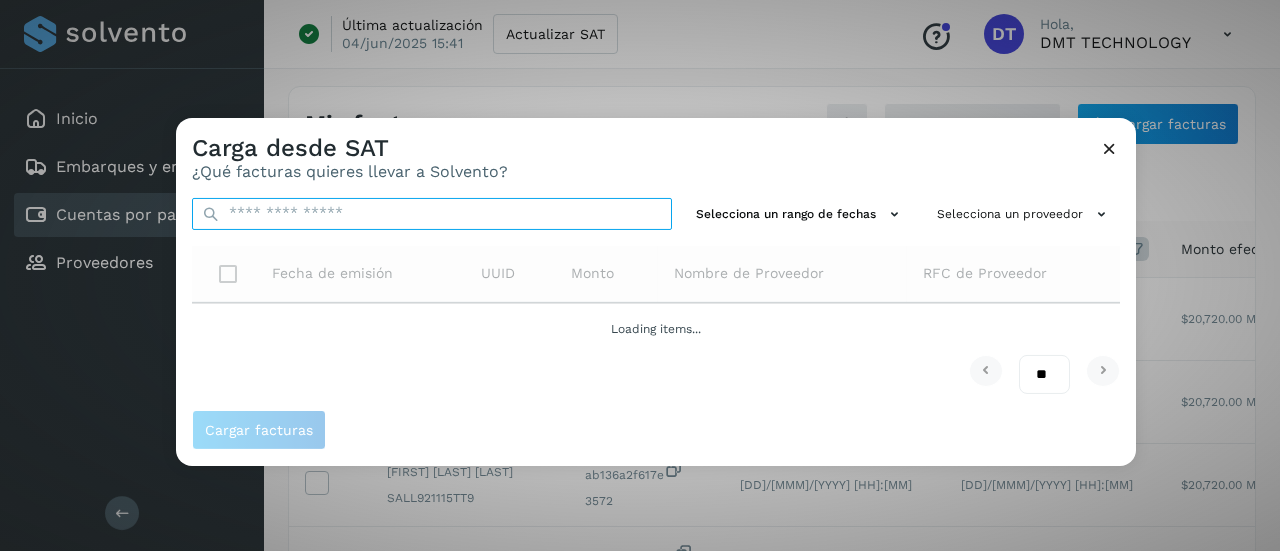 click at bounding box center (432, 213) 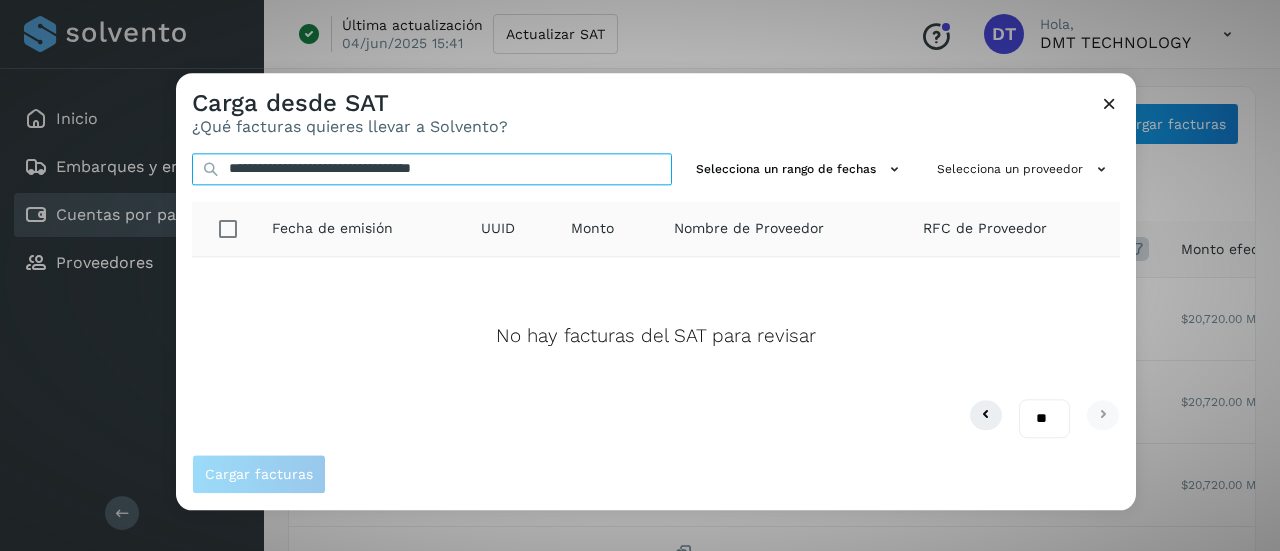 type on "**********" 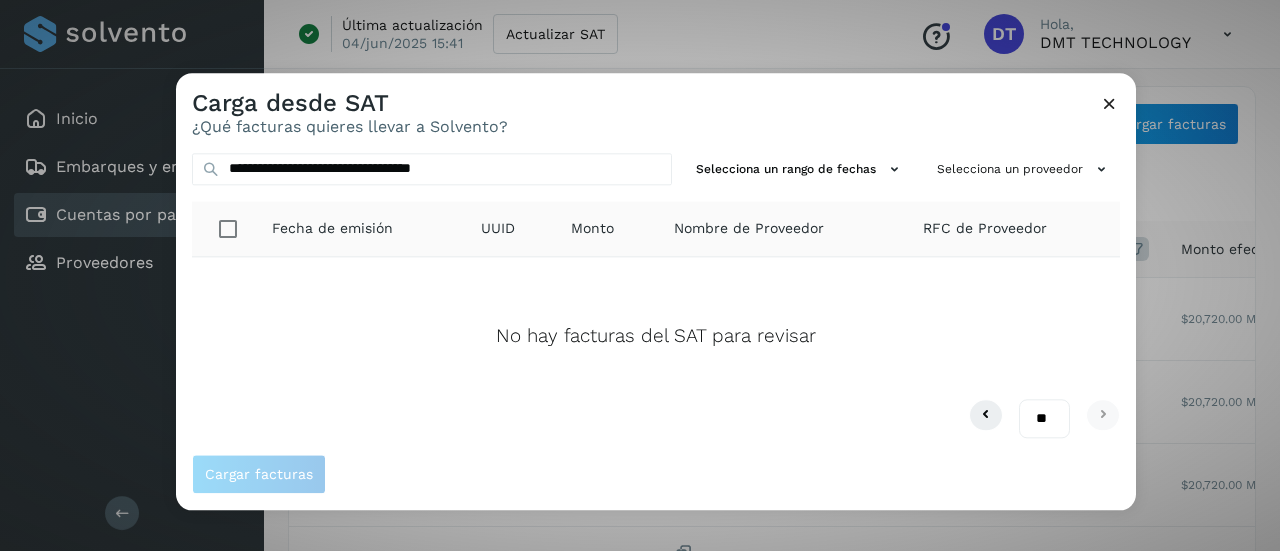 click at bounding box center [1109, 103] 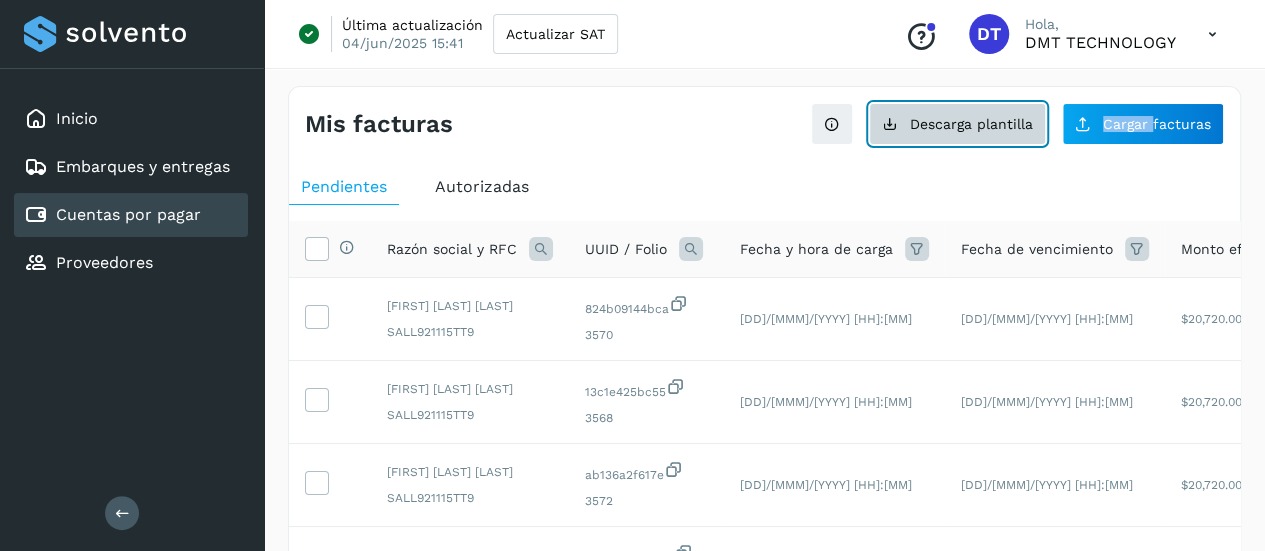 click on "Descarga plantilla" 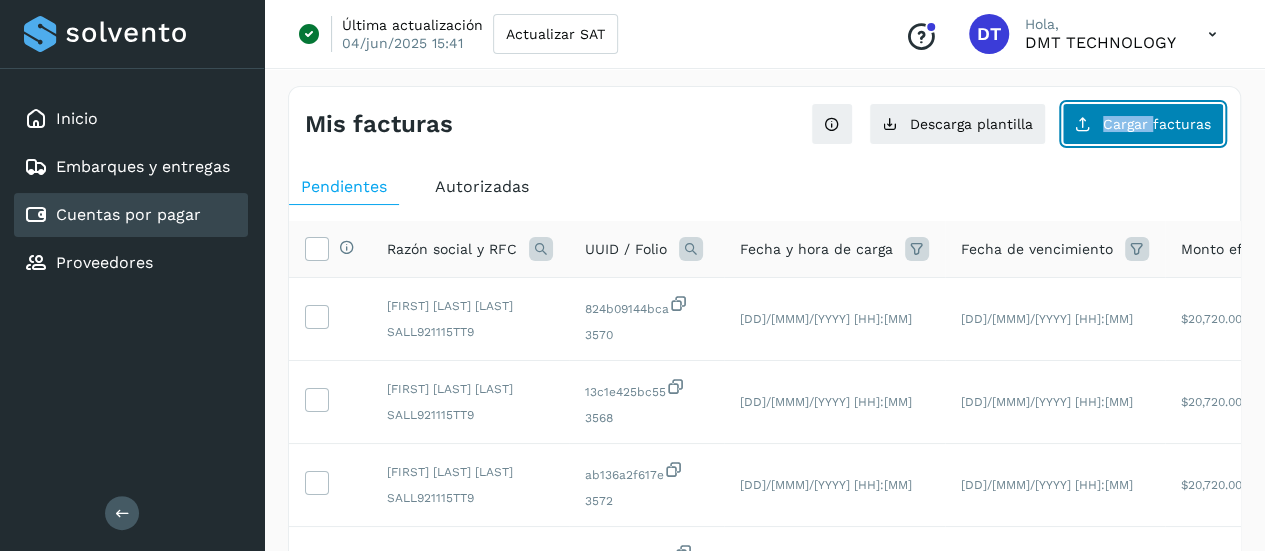 click on "Cargar facturas" 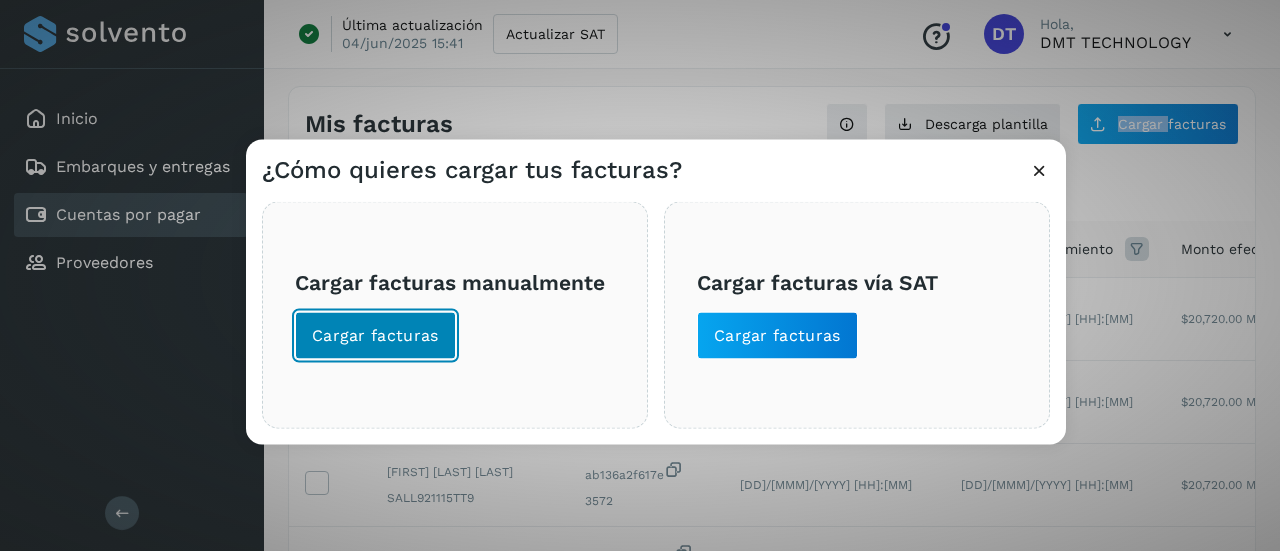 click on "Cargar facturas" 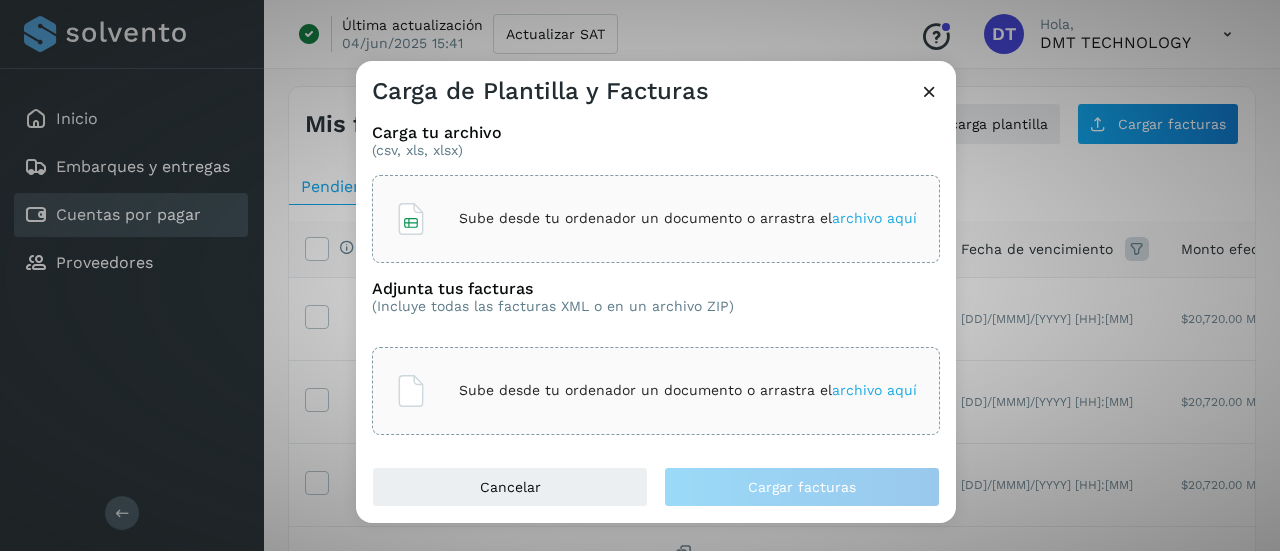 click on "Sube desde tu ordenador un documento o arrastra el  archivo aquí" at bounding box center (656, 219) 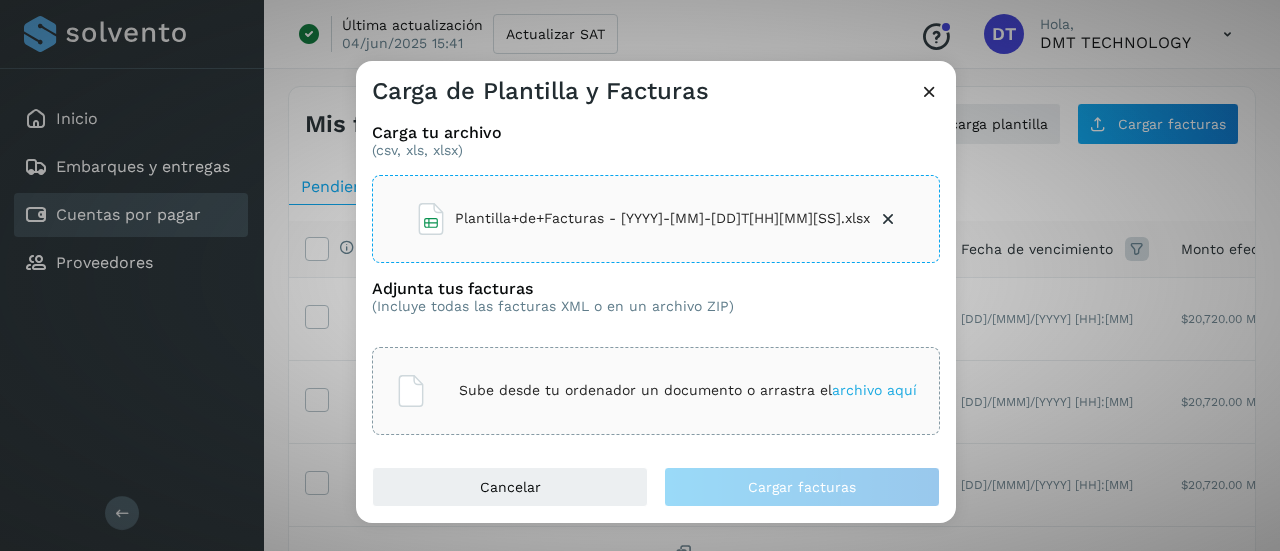 click on "Sube desde tu ordenador un documento o arrastra el  archivo aquí" 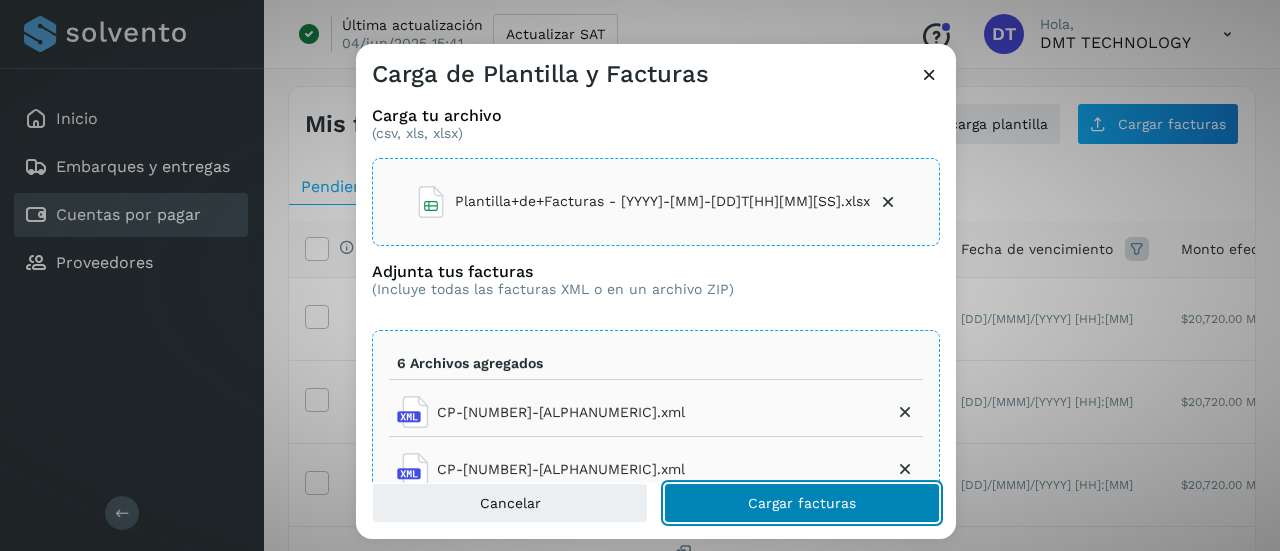 click on "Cargar facturas" 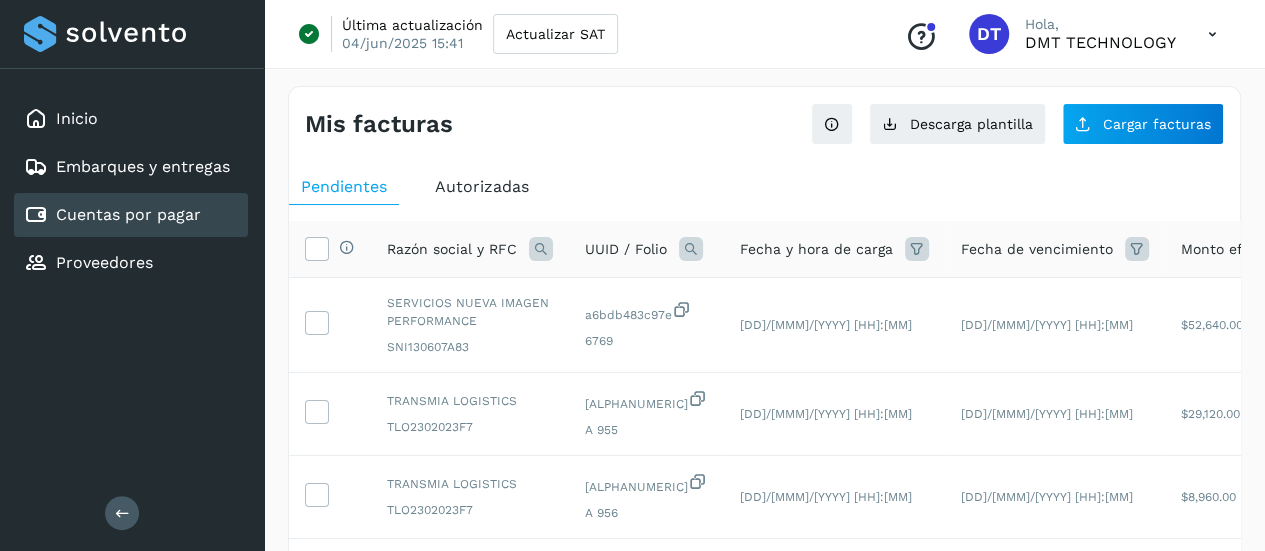 click on "UUID / Folio" at bounding box center (646, 249) 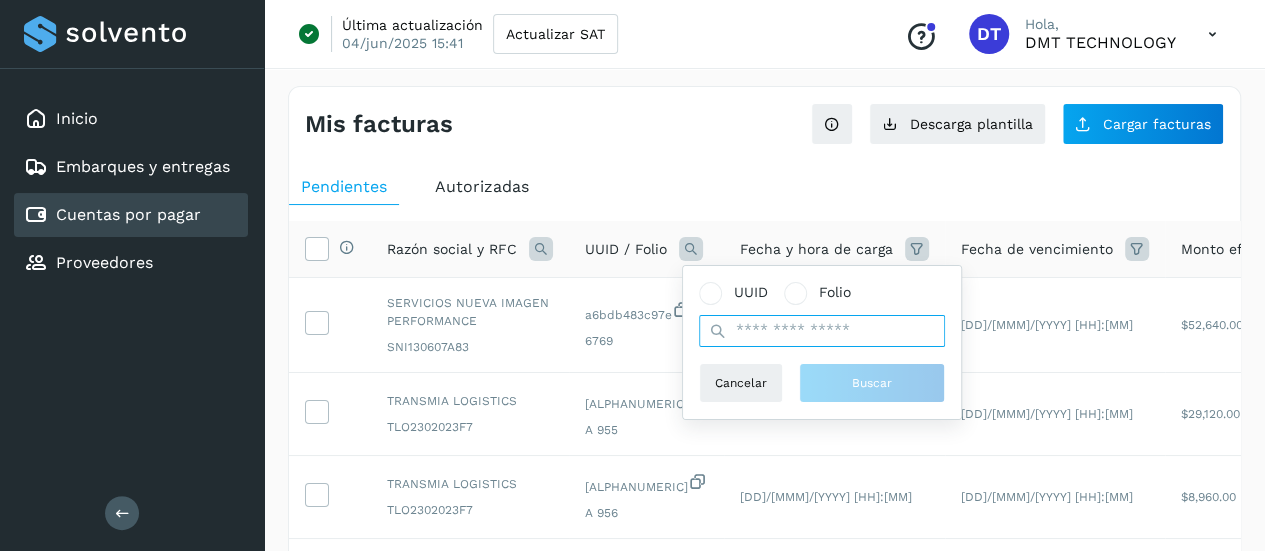 click at bounding box center (822, 331) 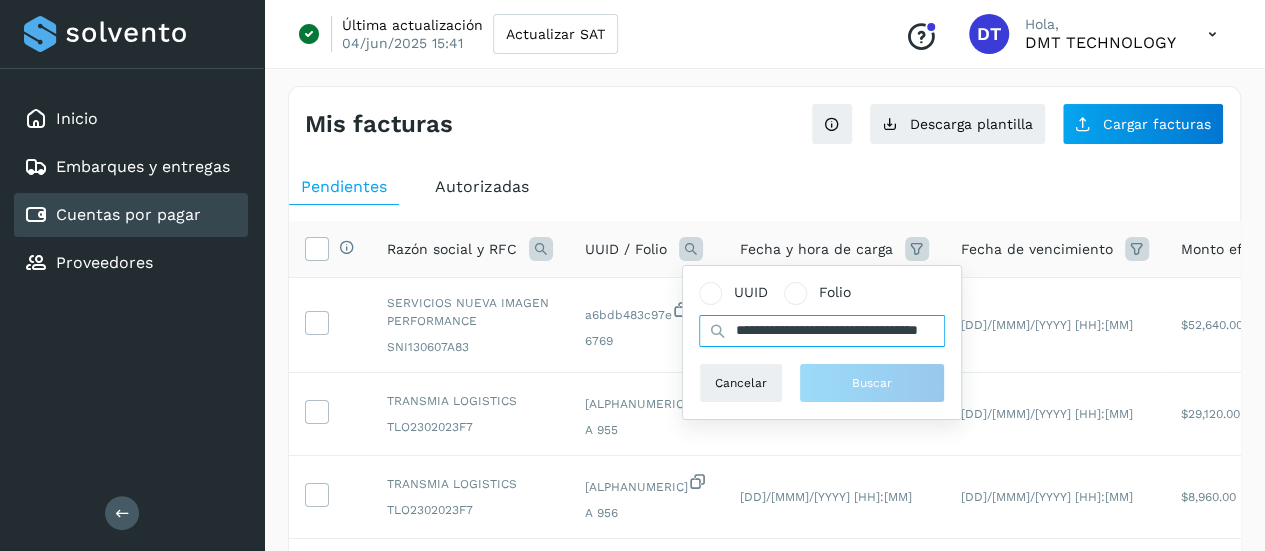 scroll, scrollTop: 0, scrollLeft: 92, axis: horizontal 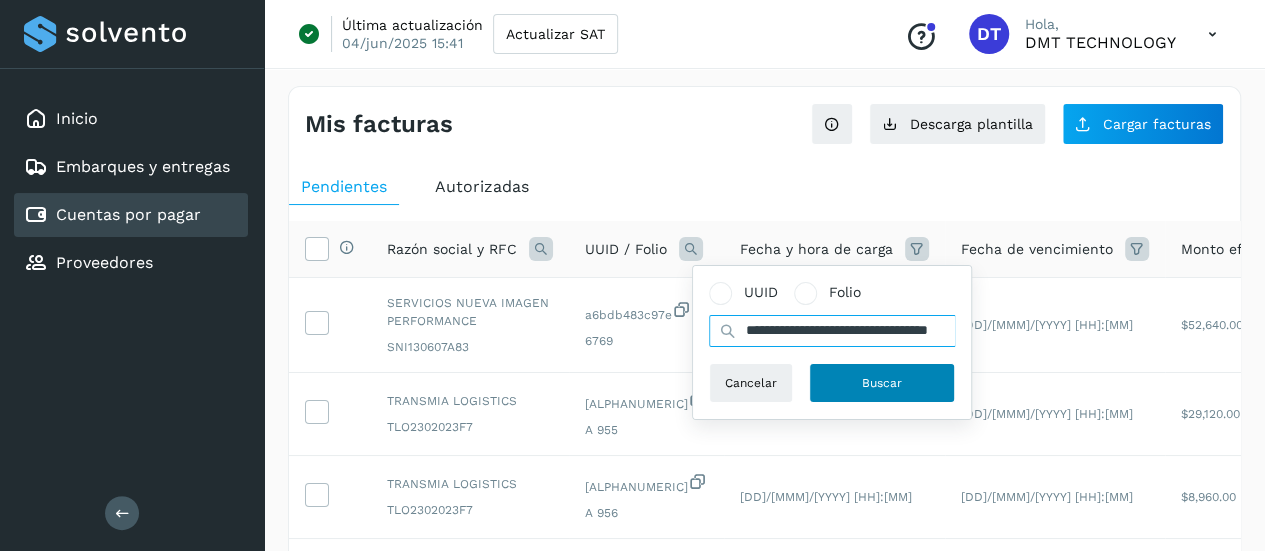 type on "**********" 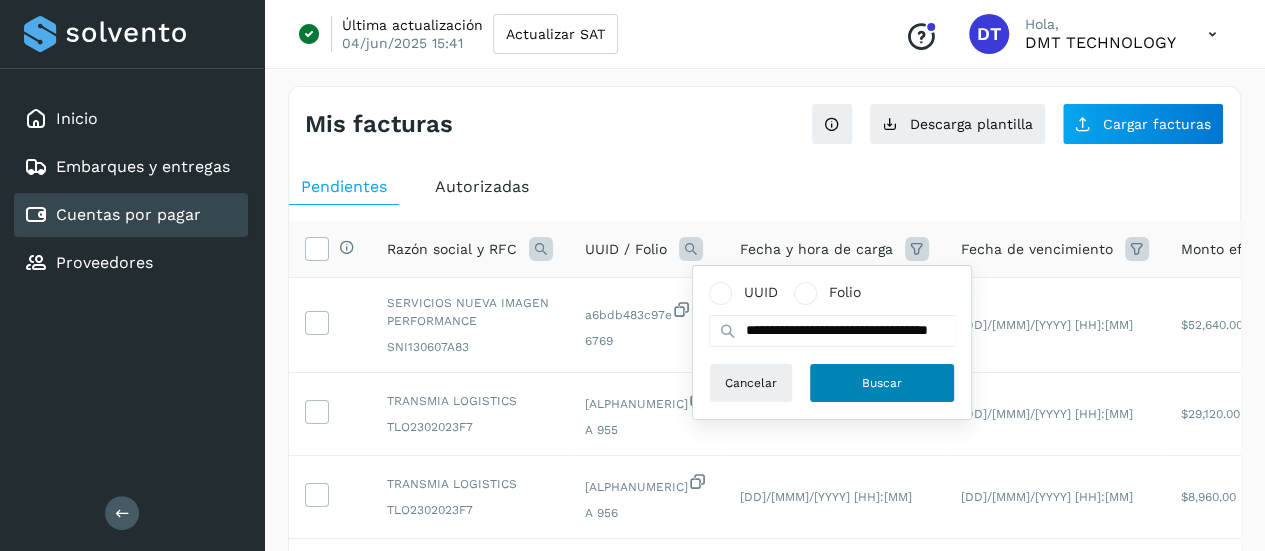 click on "Buscar" 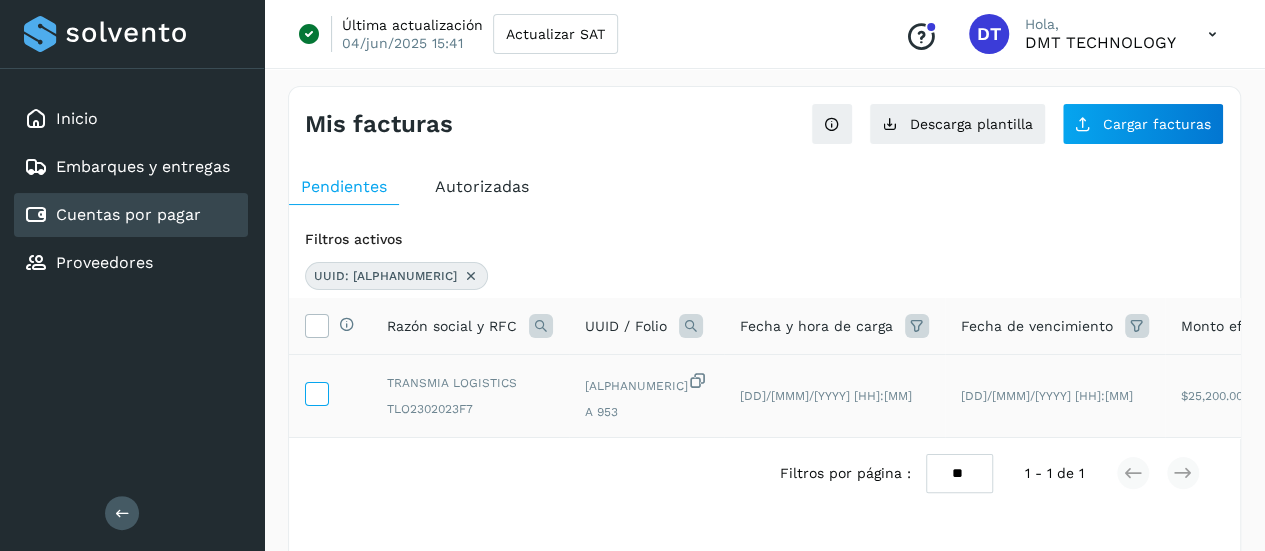 click at bounding box center [316, 392] 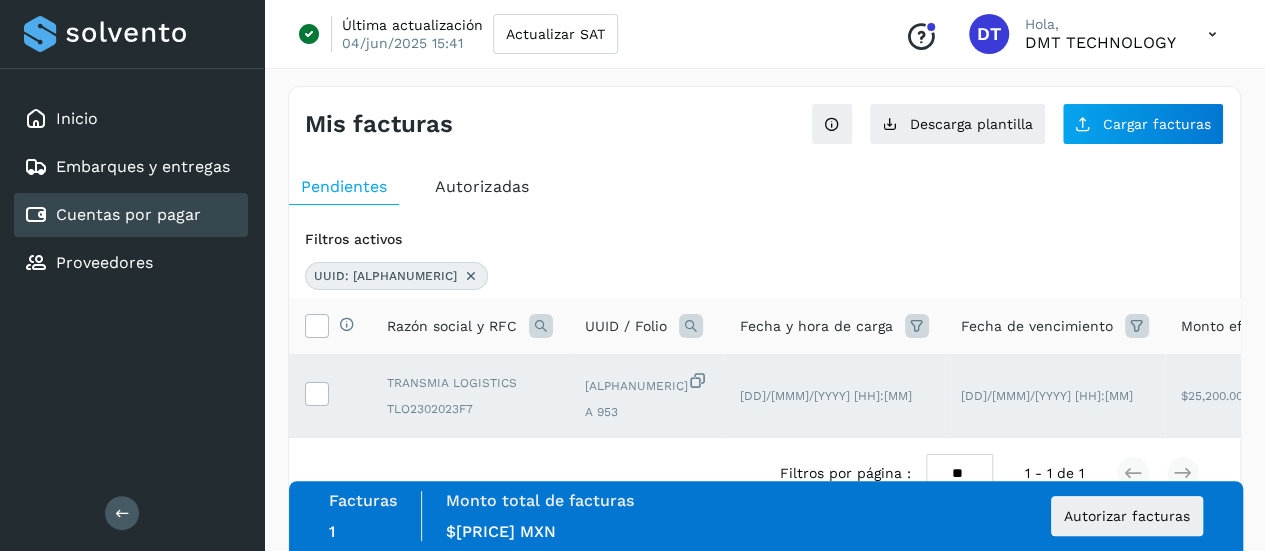 click at bounding box center (471, 276) 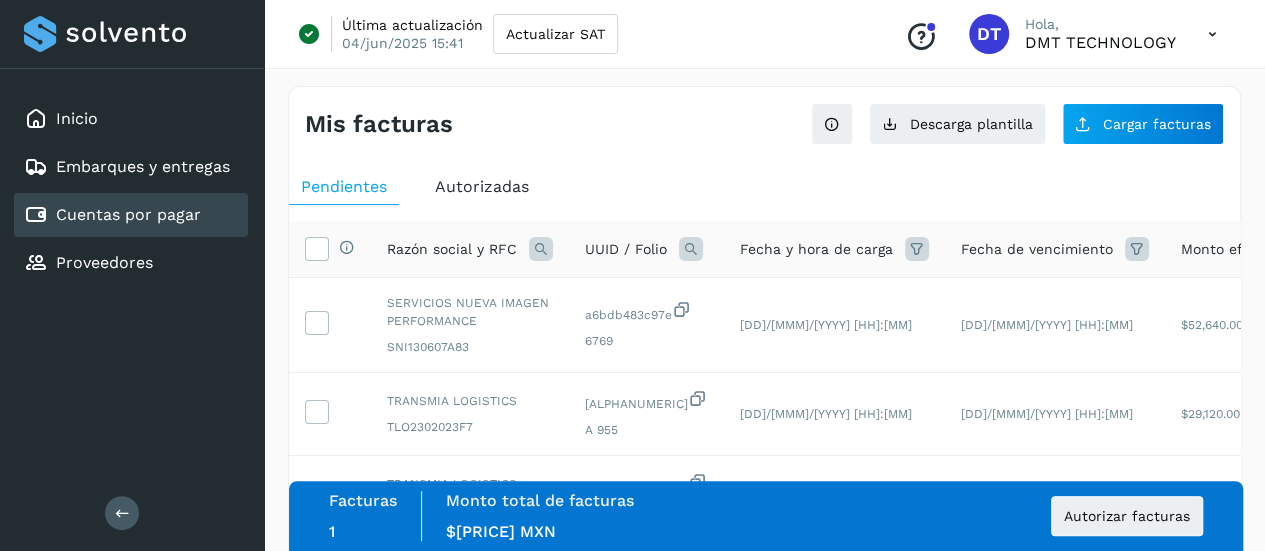 click at bounding box center (691, 249) 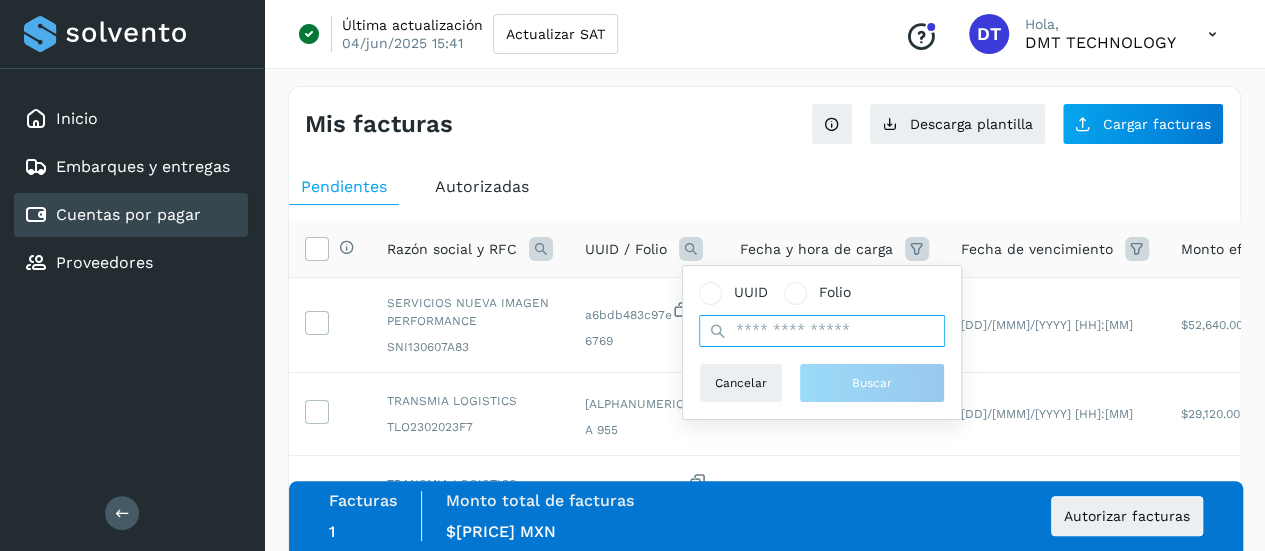 click at bounding box center (822, 331) 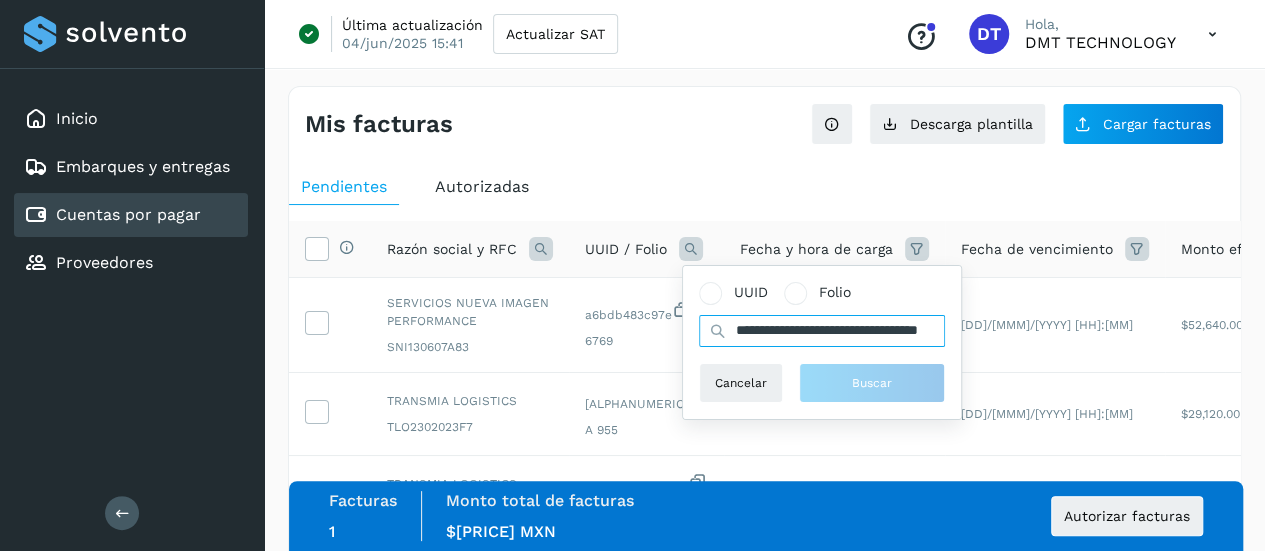 scroll, scrollTop: 0, scrollLeft: 99, axis: horizontal 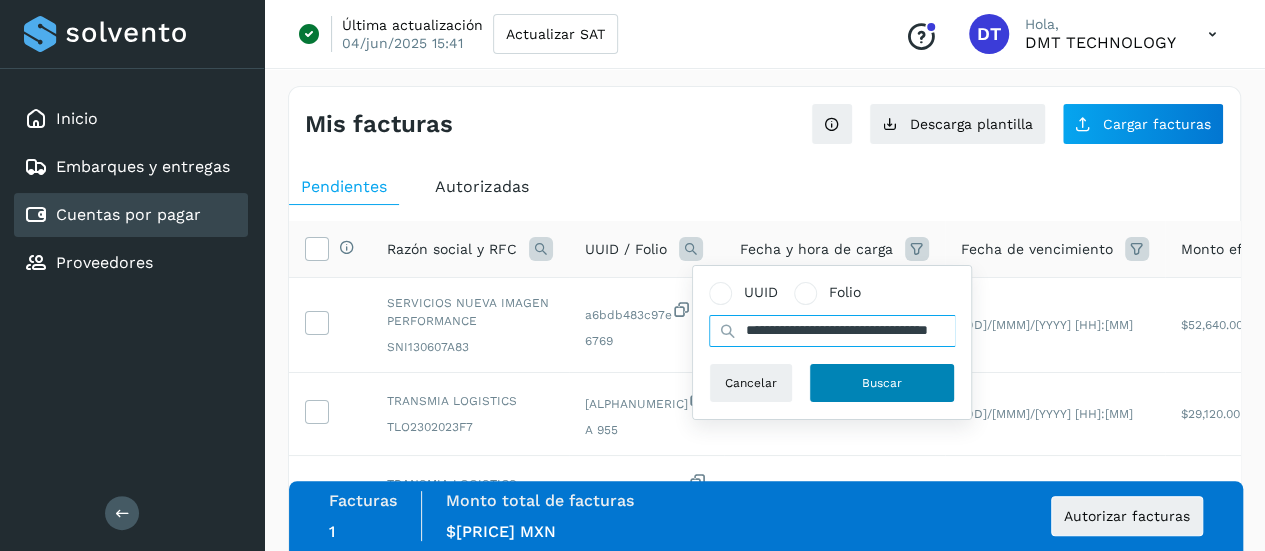 type on "**********" 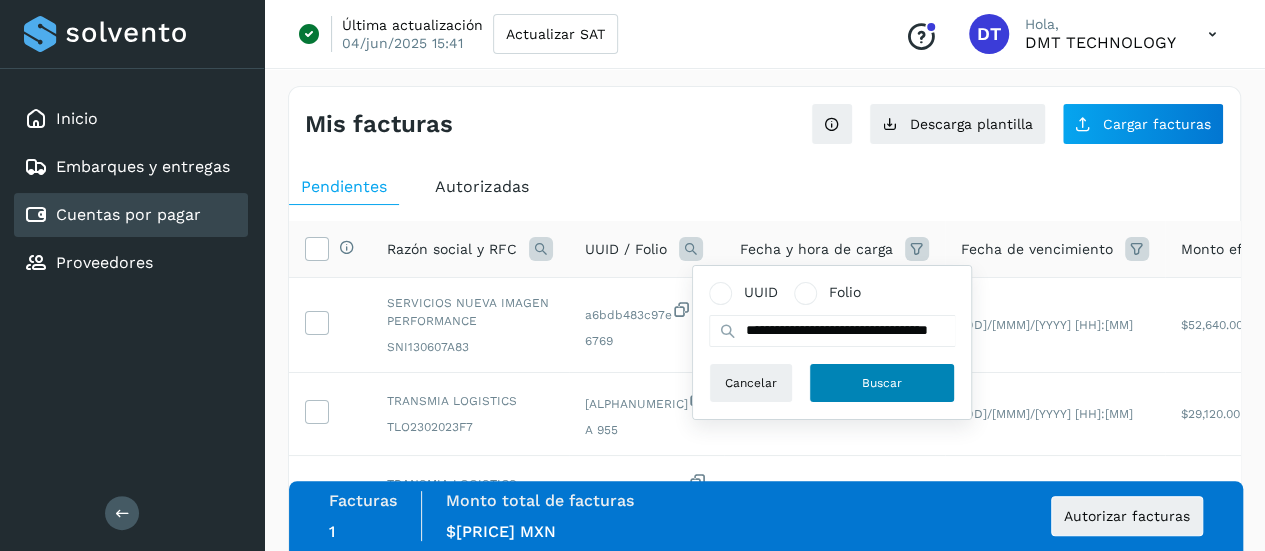 click on "Buscar" at bounding box center (882, 383) 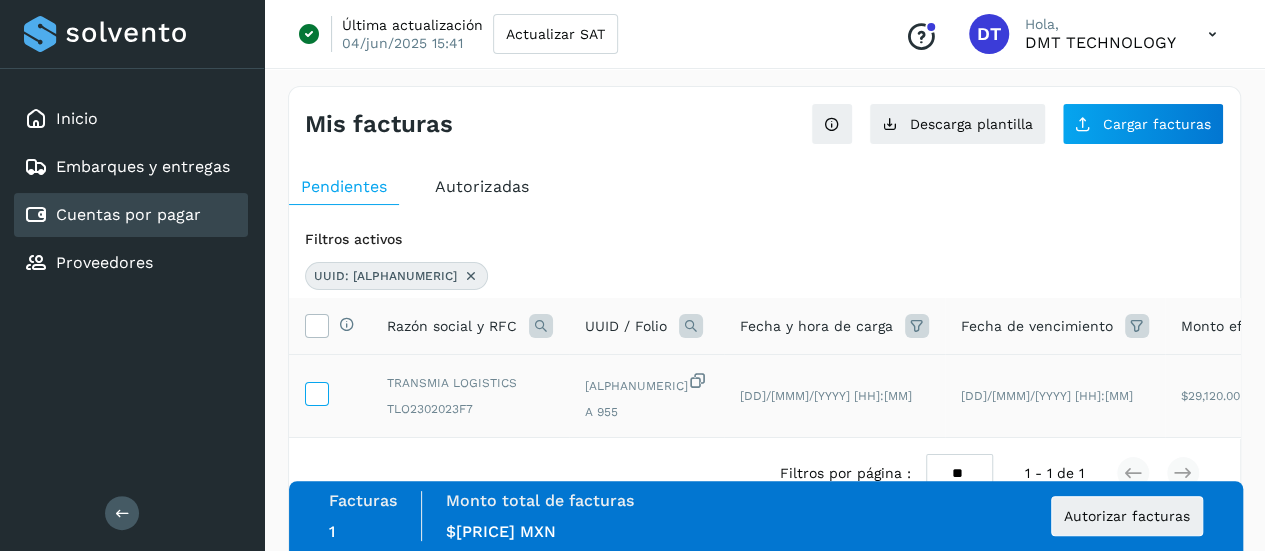 click at bounding box center (316, 392) 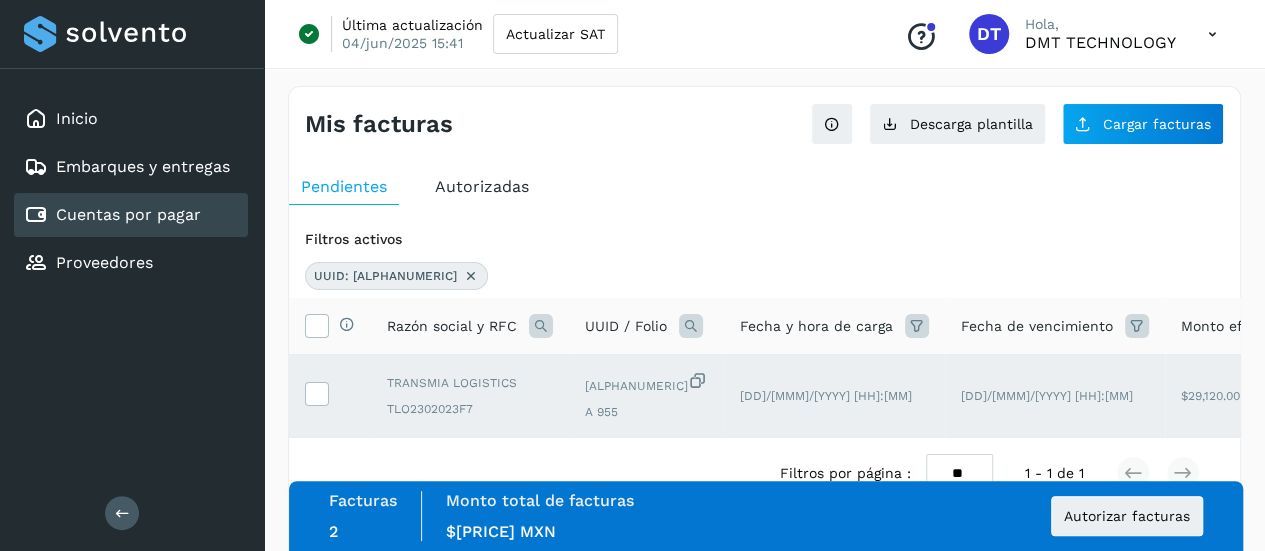 click on "UUID: [ALPHANUMERIC]" at bounding box center (385, 276) 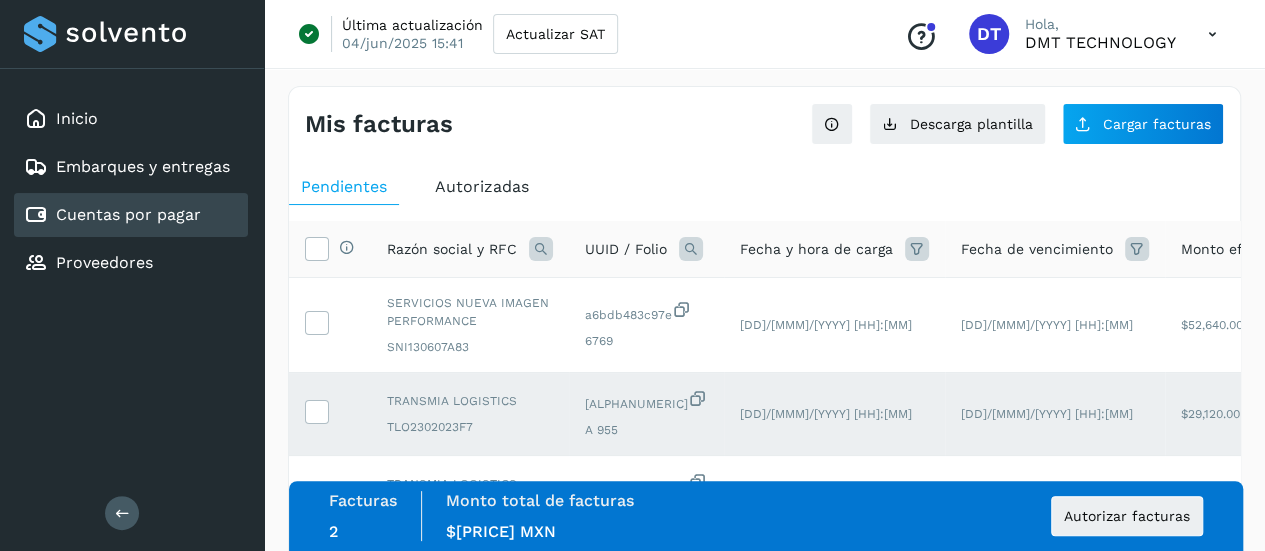 click at bounding box center [691, 249] 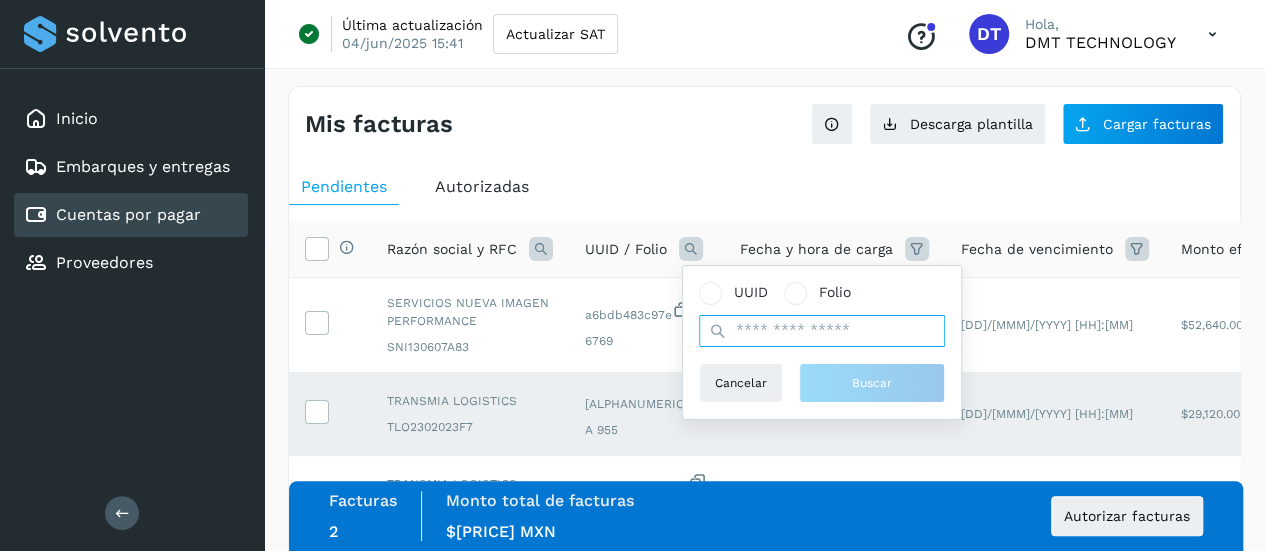 click at bounding box center [822, 331] 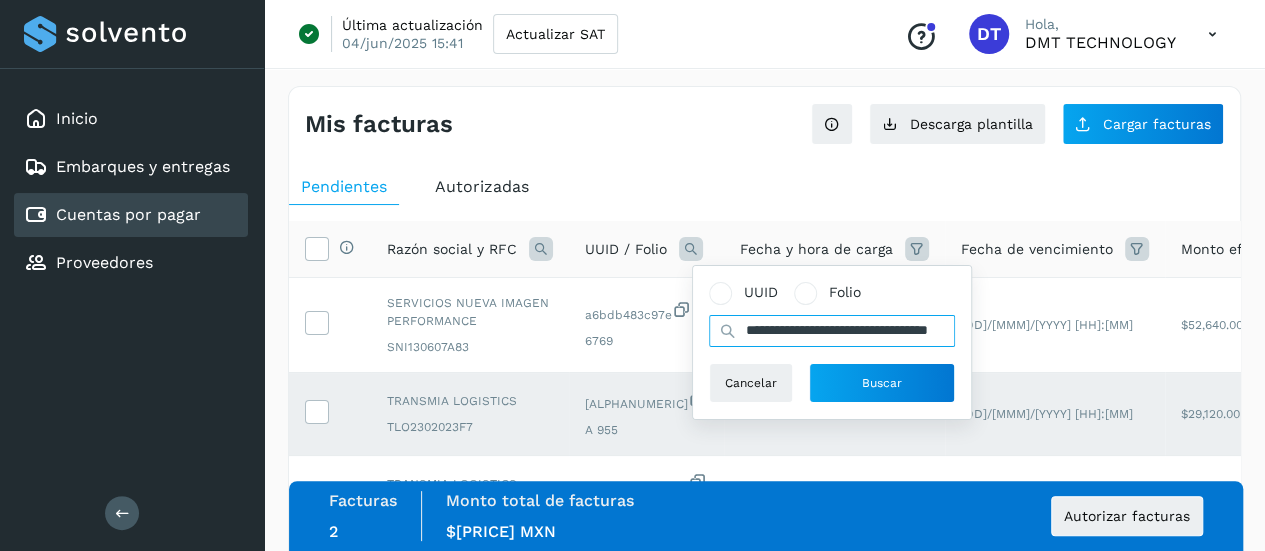scroll, scrollTop: 0, scrollLeft: 80, axis: horizontal 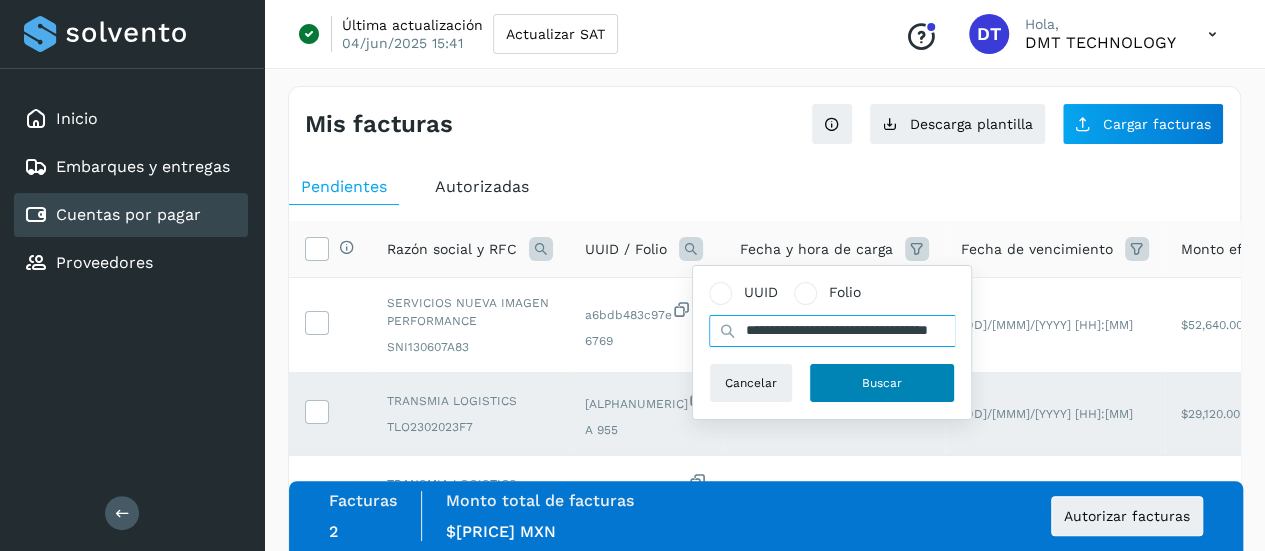 type on "**********" 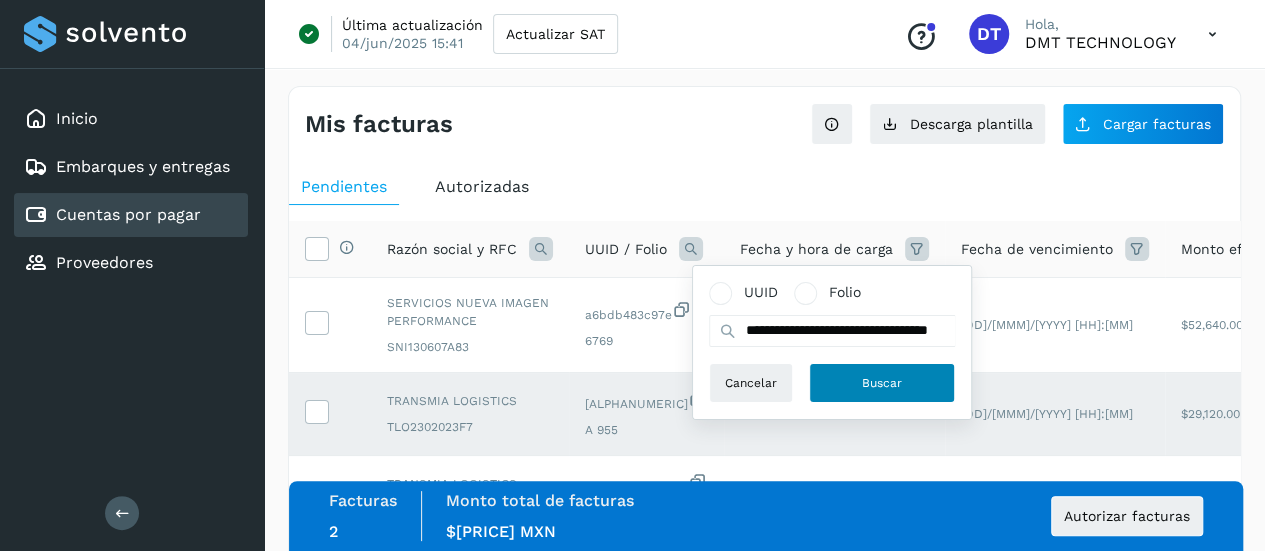 click on "Buscar" at bounding box center (882, 383) 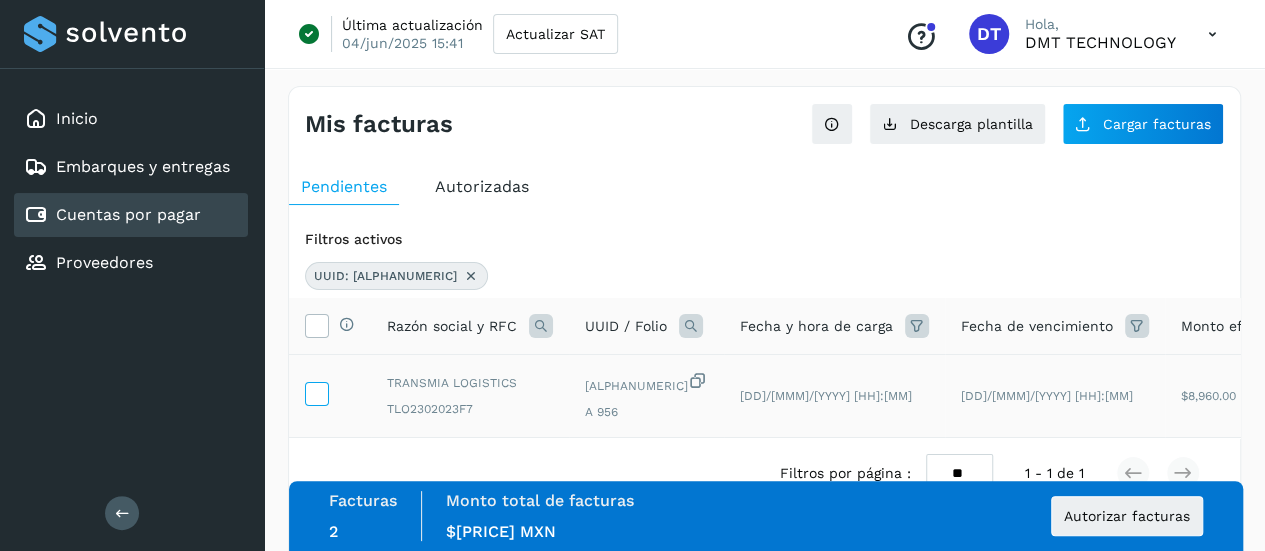 click at bounding box center (316, 392) 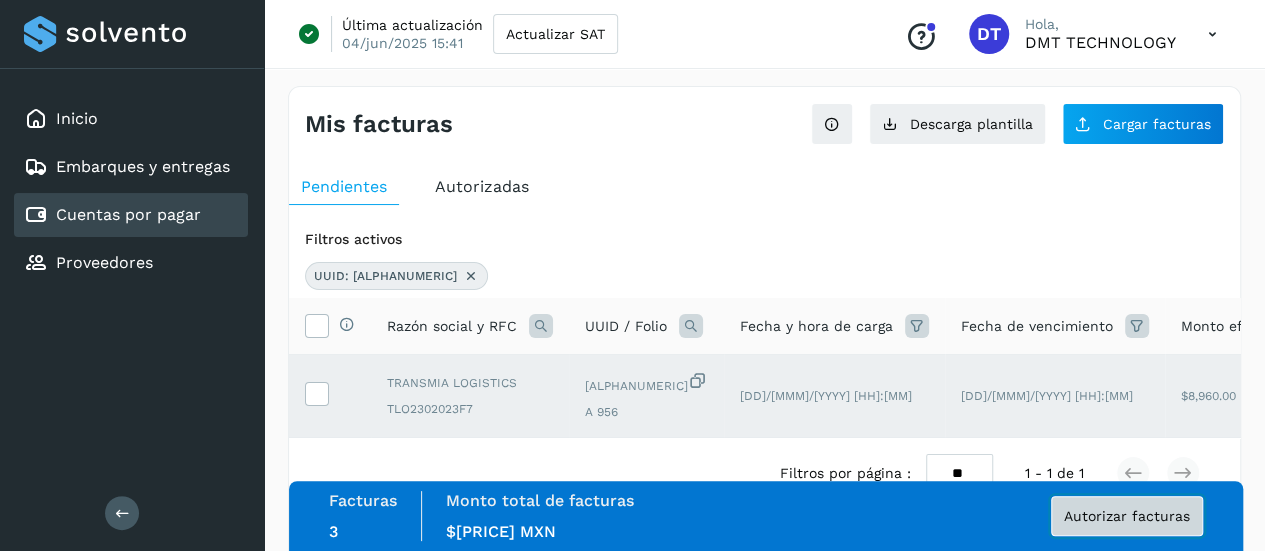 click on "Autorizar facturas" 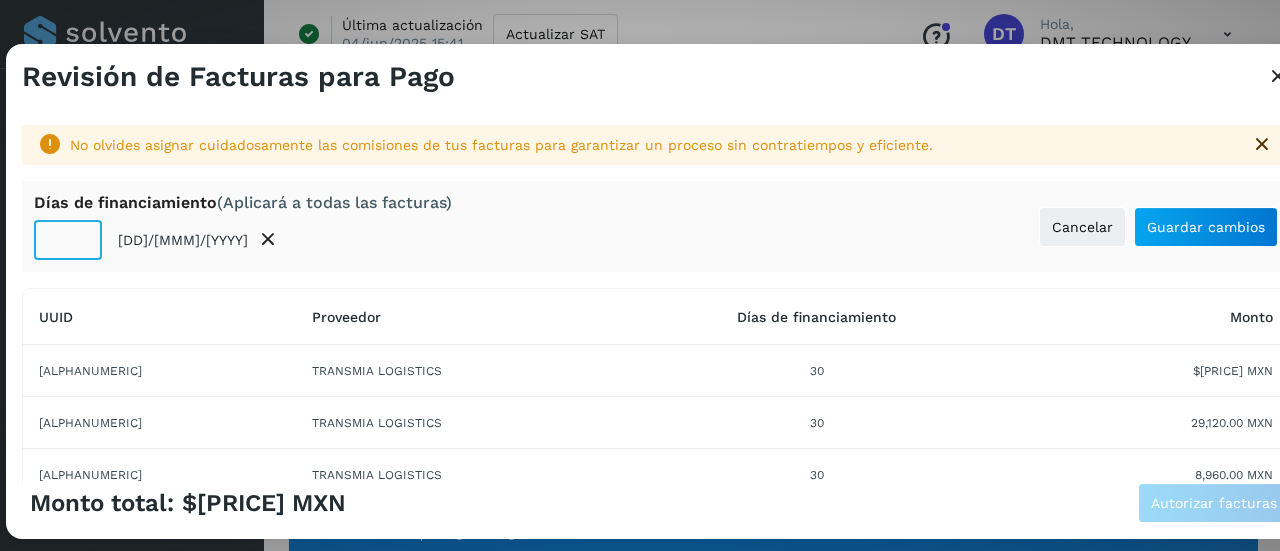 click on "**" 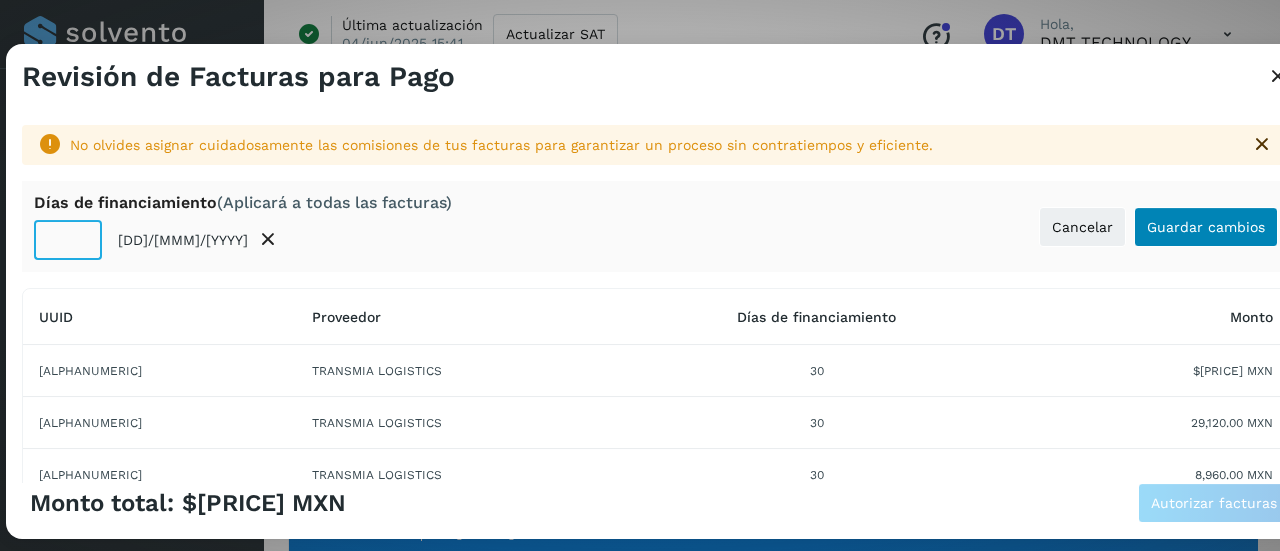 type on "**" 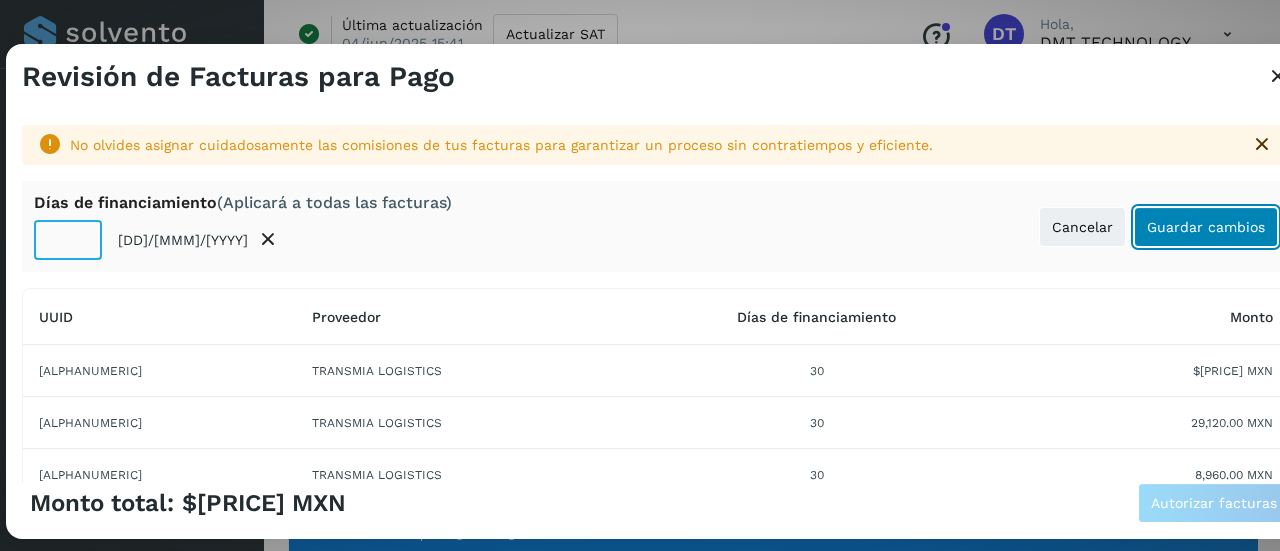 click on "Guardar cambios" 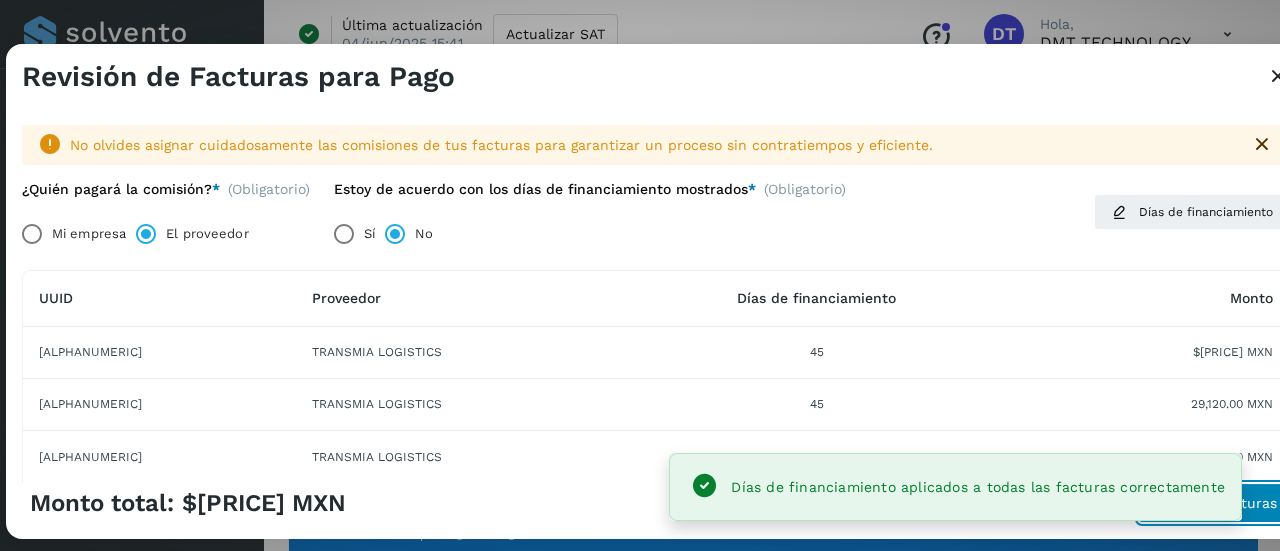 click on "Autorizar facturas" 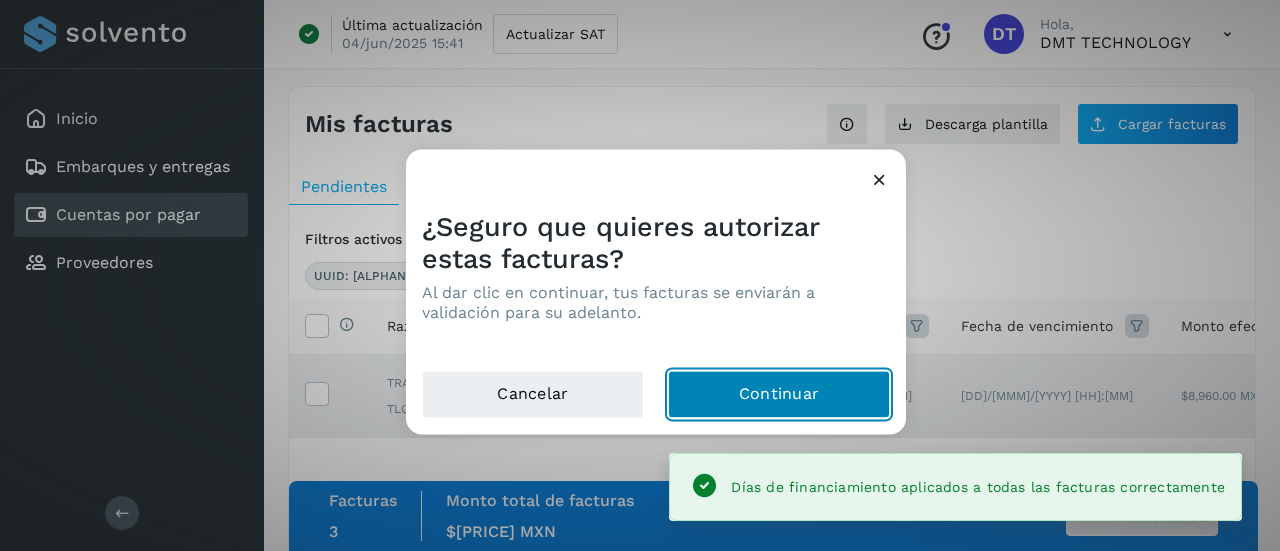 click on "Continuar" 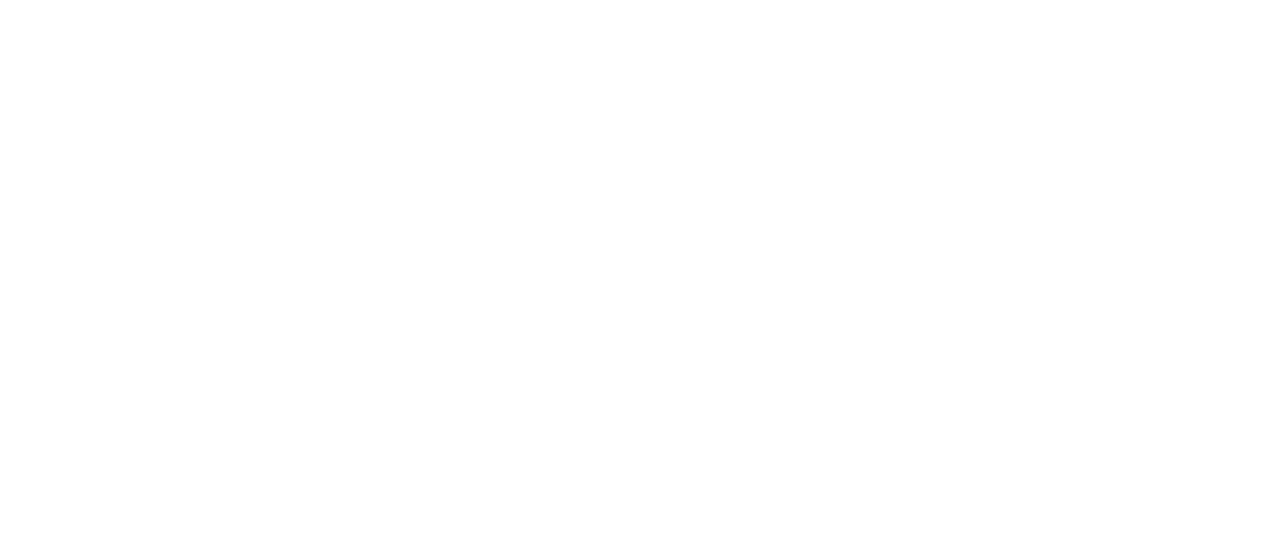 scroll, scrollTop: 0, scrollLeft: 0, axis: both 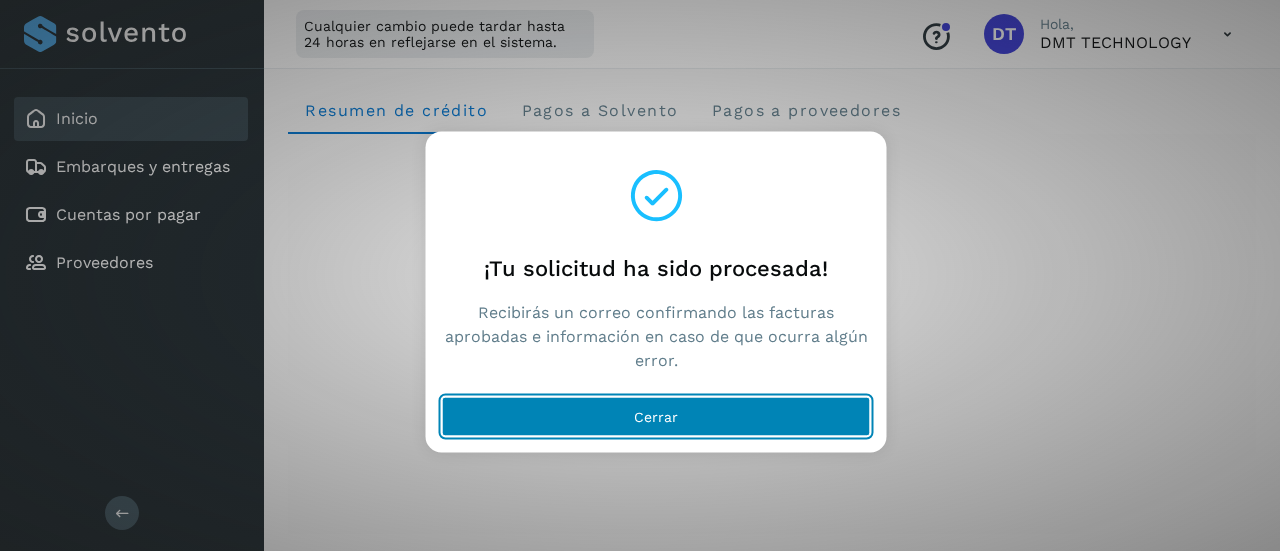 click on "Cerrar" 